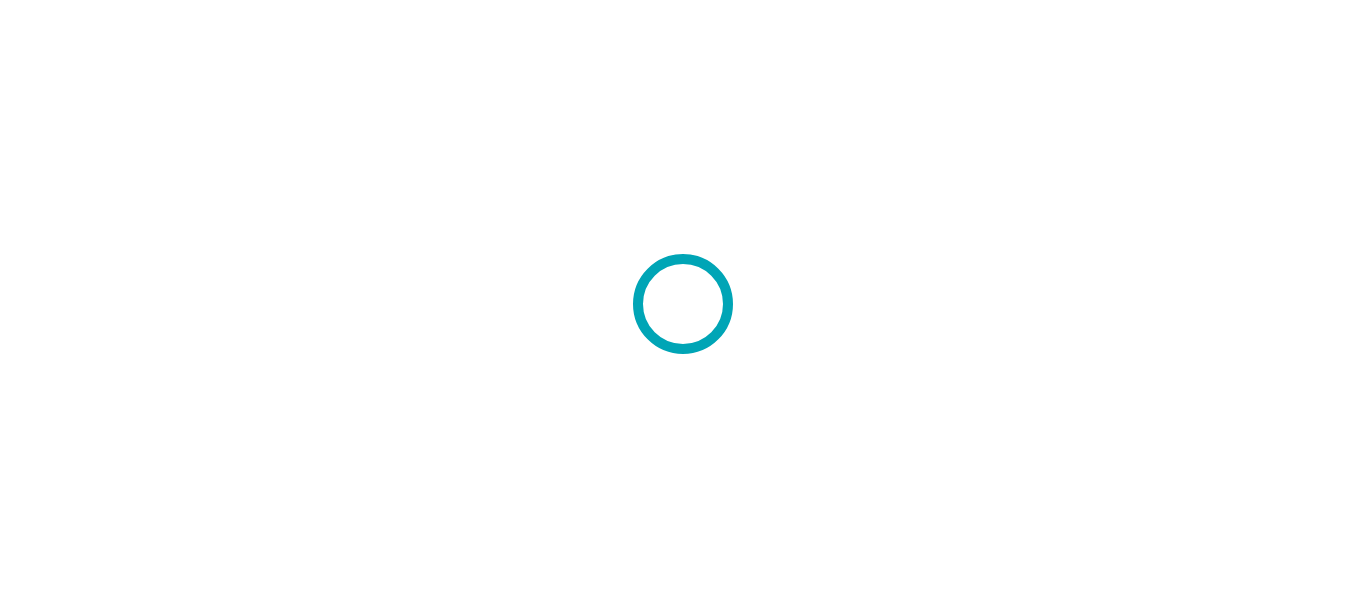 scroll, scrollTop: 0, scrollLeft: 0, axis: both 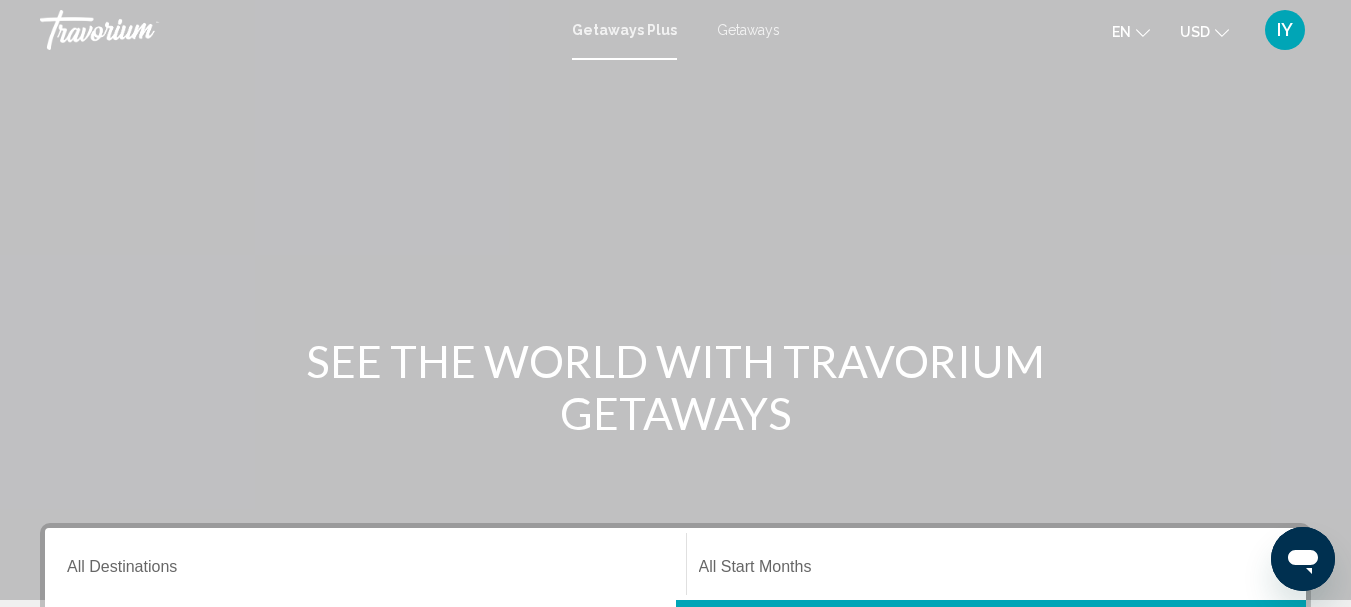 click on "Getaways" at bounding box center (748, 30) 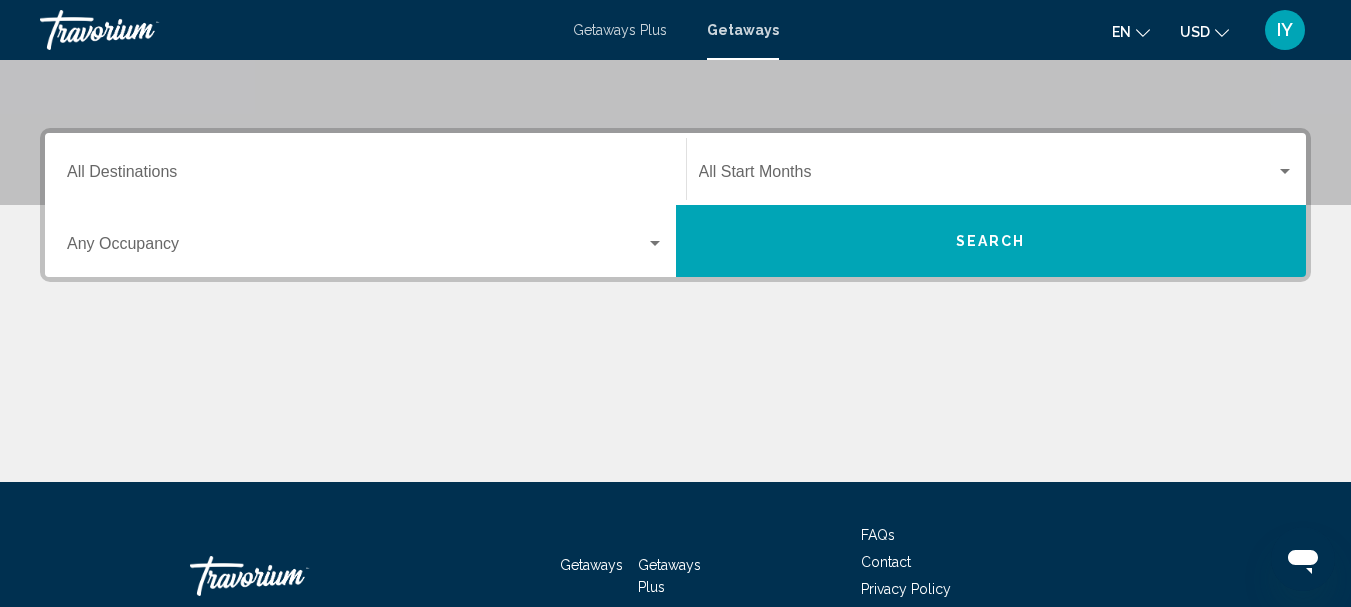 scroll, scrollTop: 419, scrollLeft: 0, axis: vertical 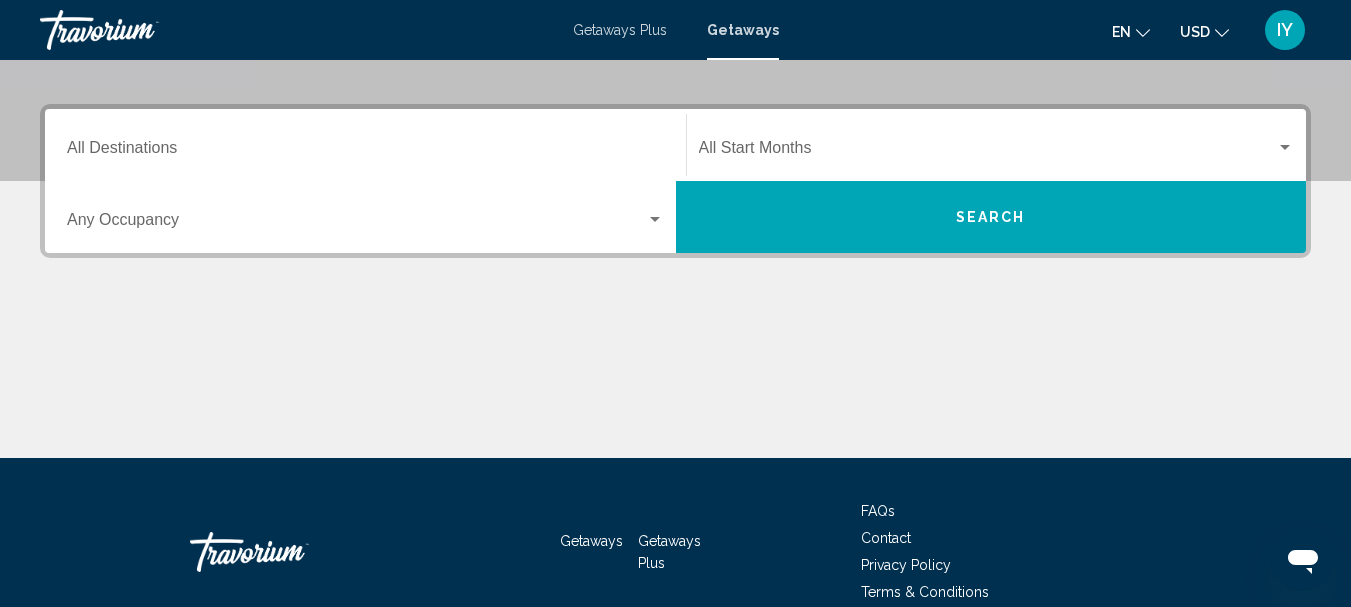 click on "Destination All Destinations" at bounding box center [365, 152] 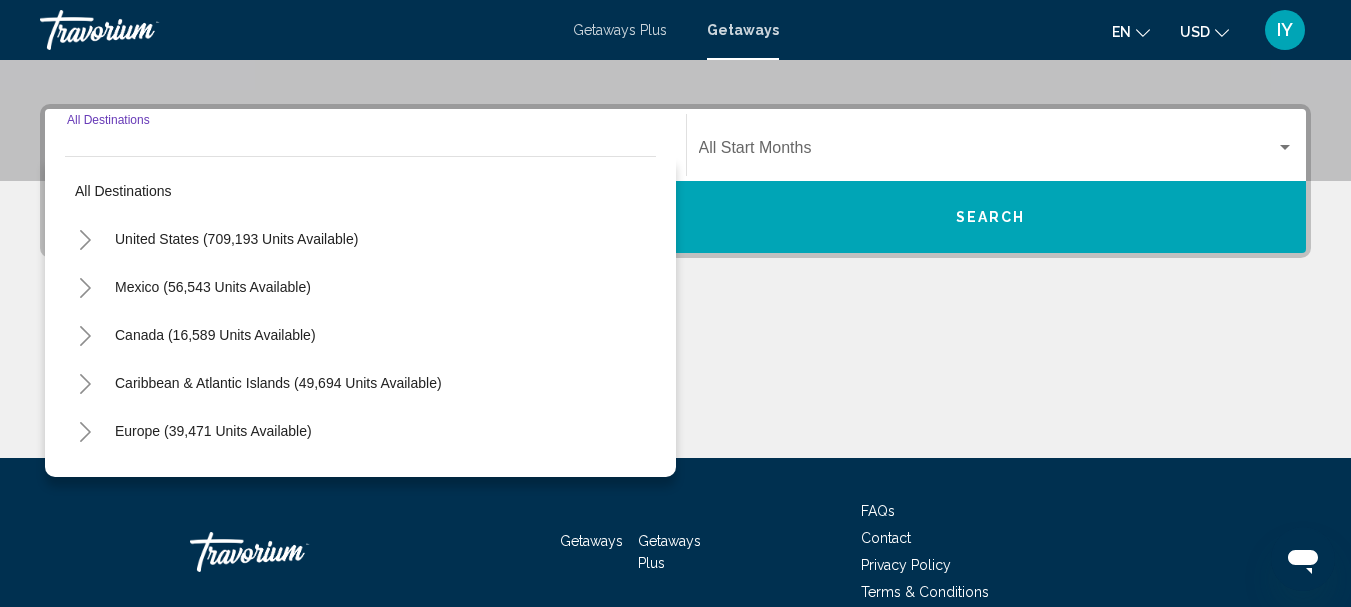 scroll, scrollTop: 458, scrollLeft: 0, axis: vertical 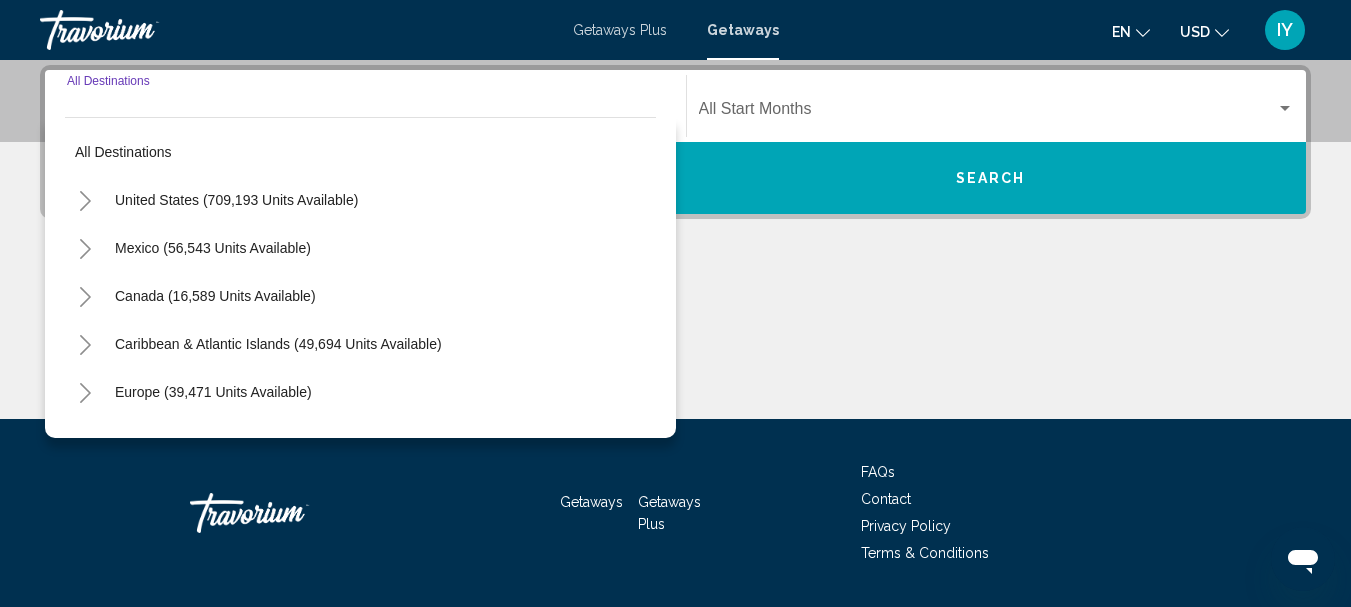 click 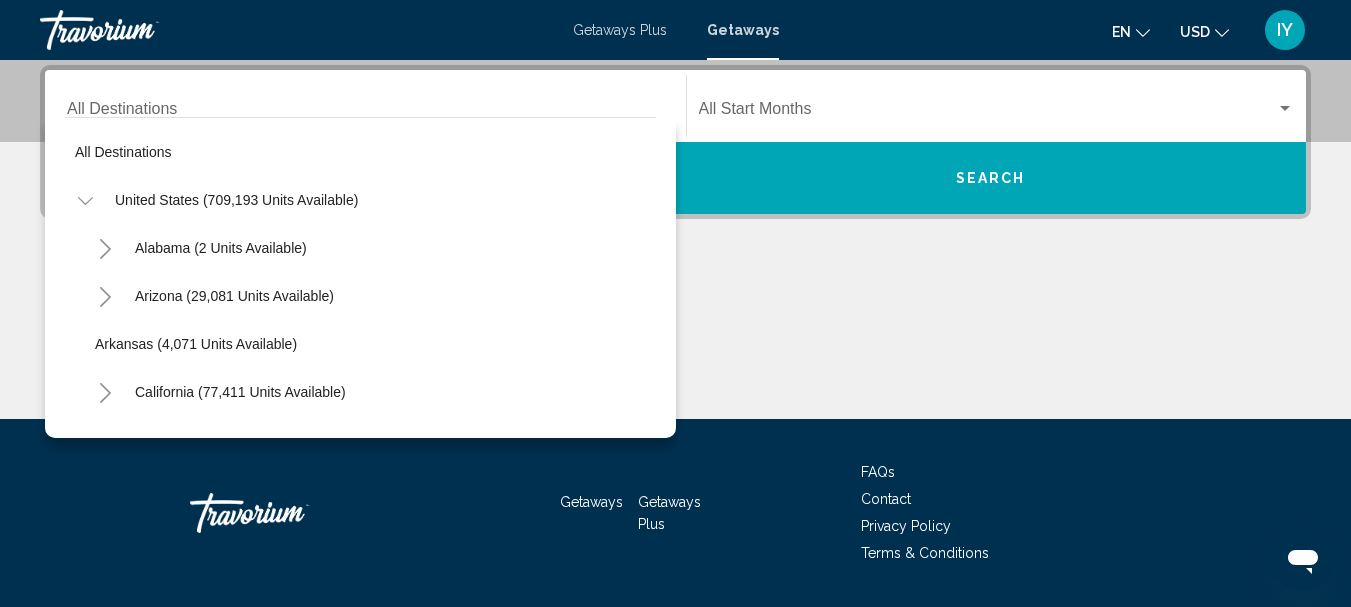 click 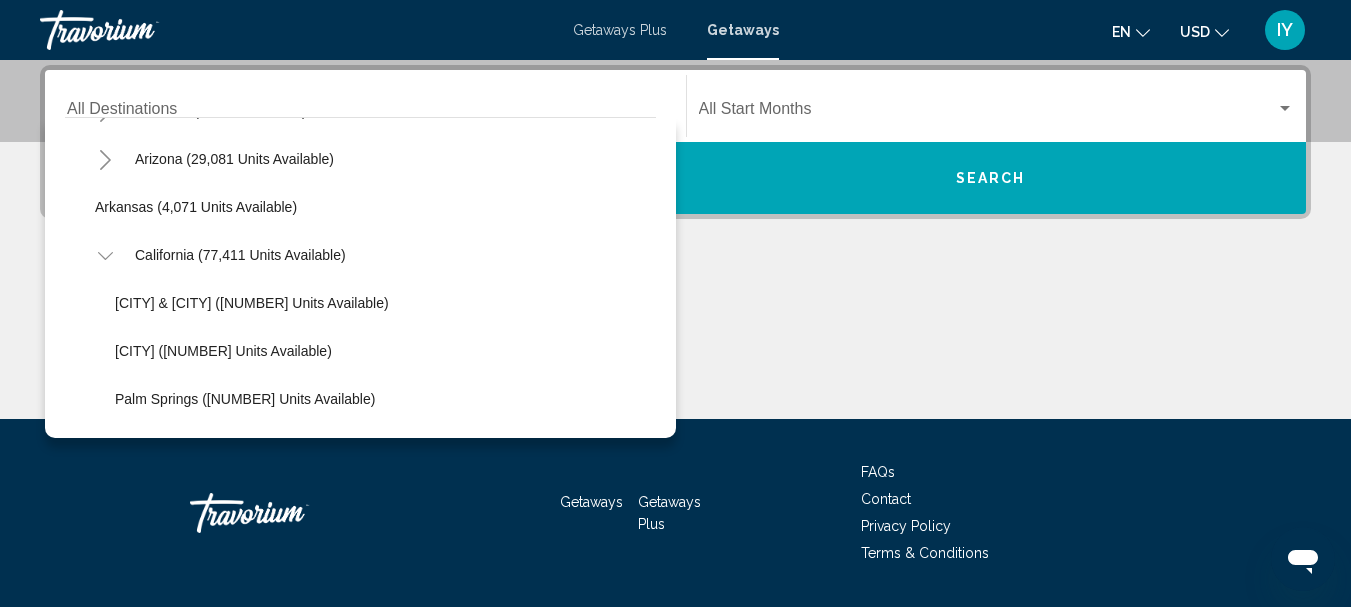 scroll, scrollTop: 263, scrollLeft: 0, axis: vertical 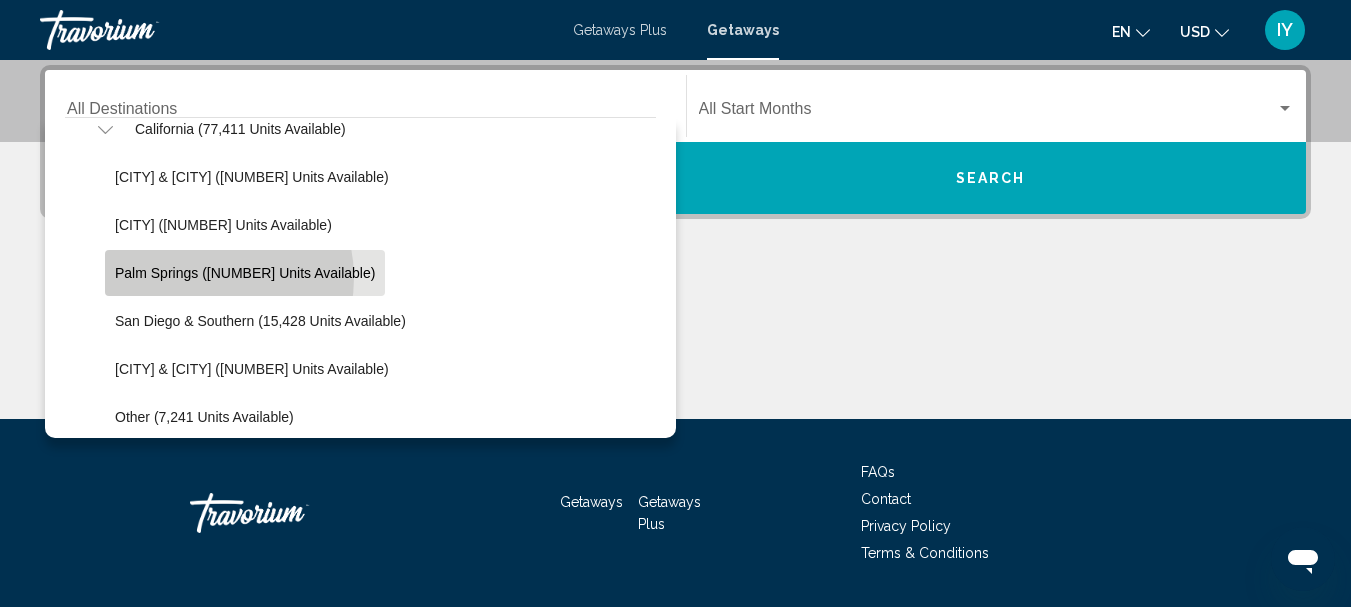 click on "Palm Springs ([NUMBER] units available)" 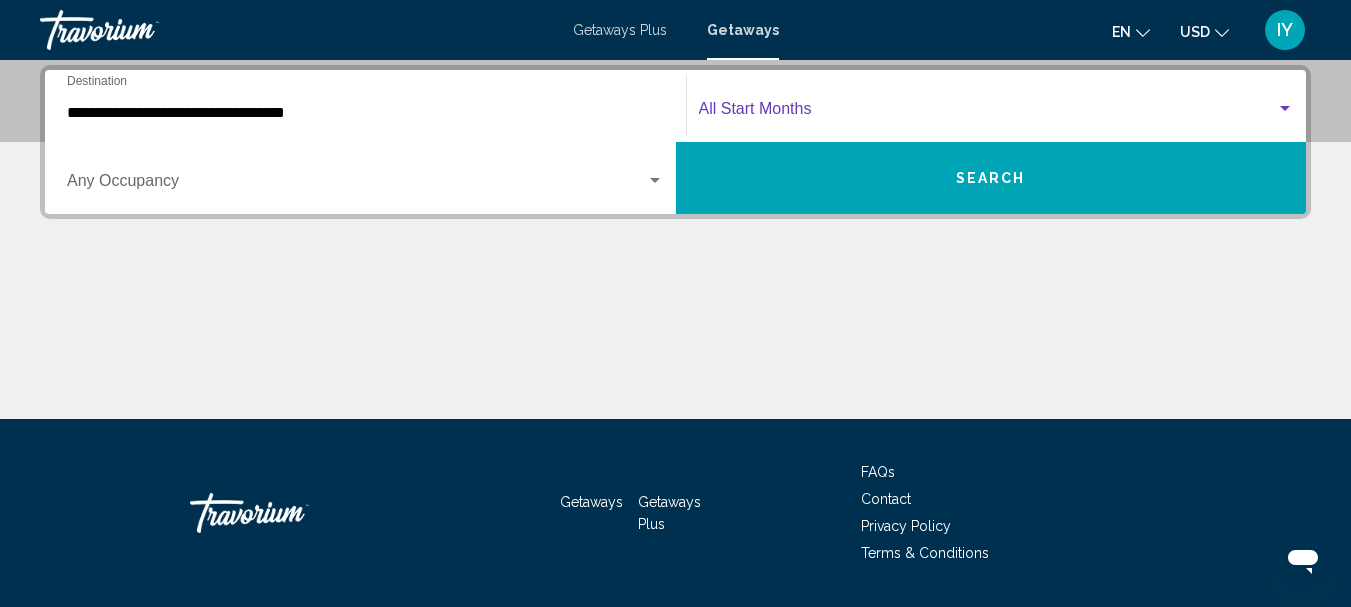 click at bounding box center (1285, 109) 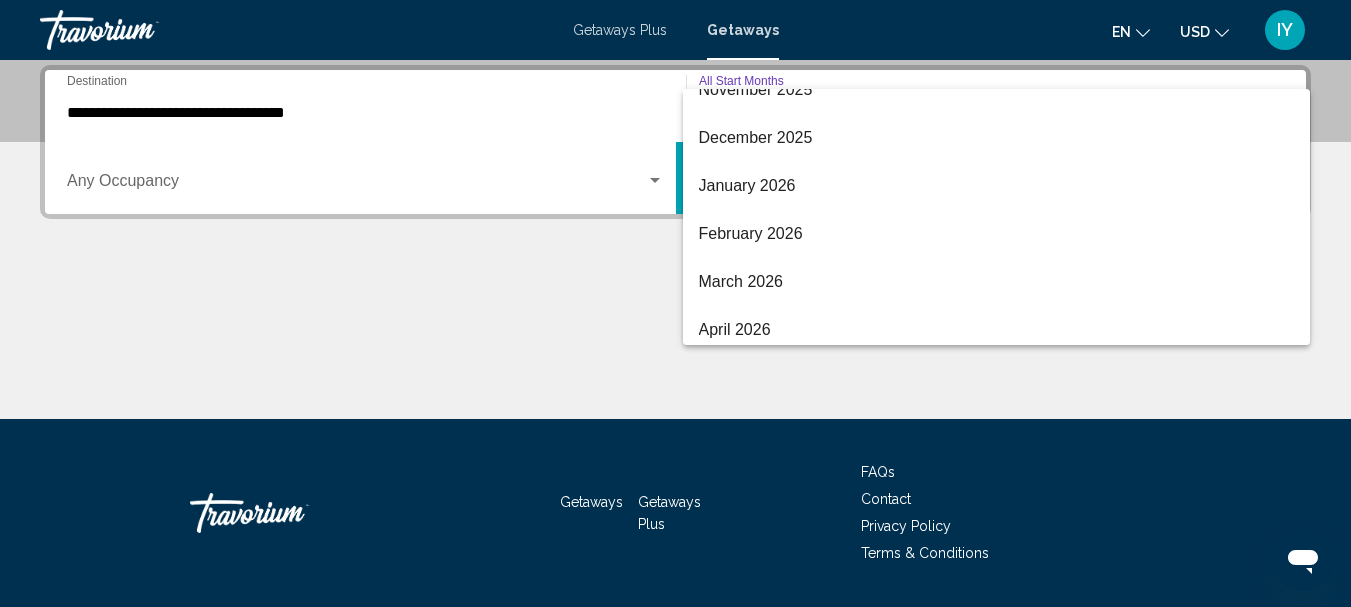 scroll, scrollTop: 266, scrollLeft: 0, axis: vertical 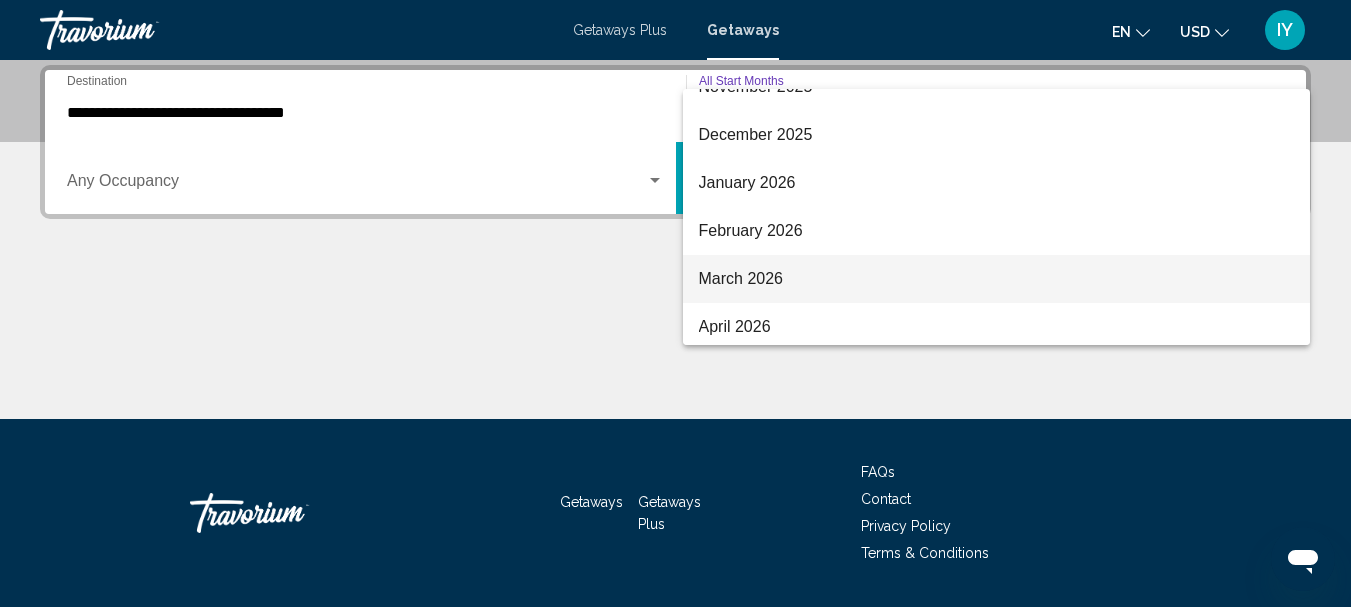 click on "March 2026" at bounding box center [997, 279] 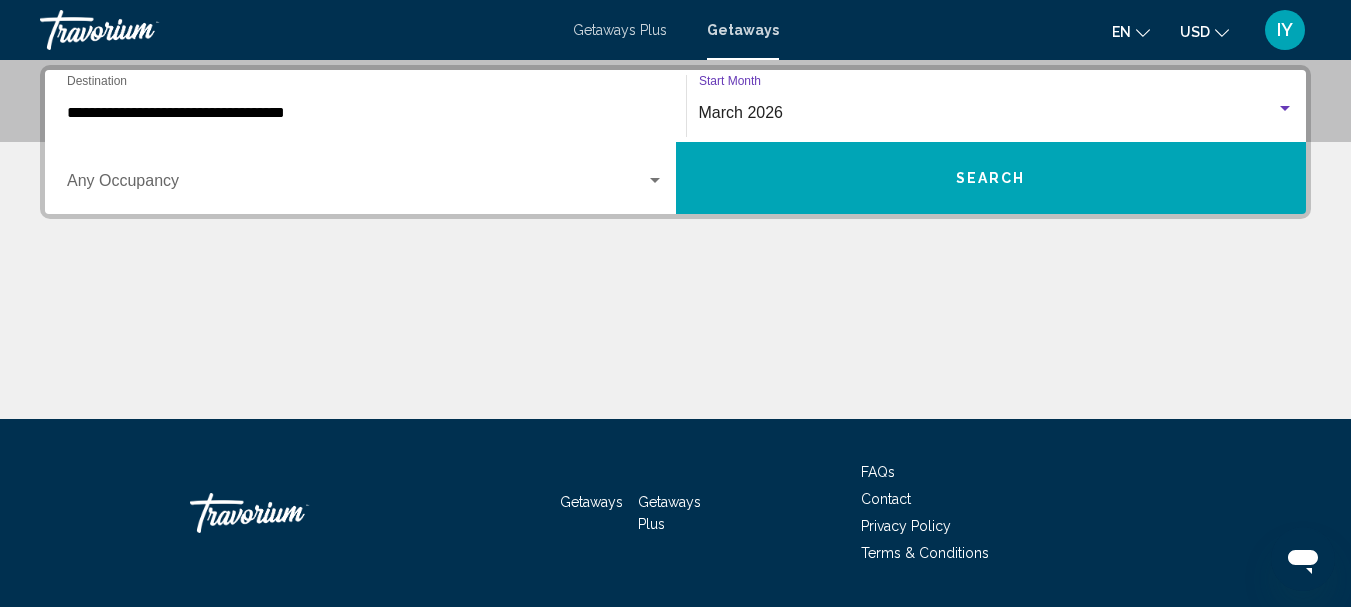 click on "Search" at bounding box center (991, 179) 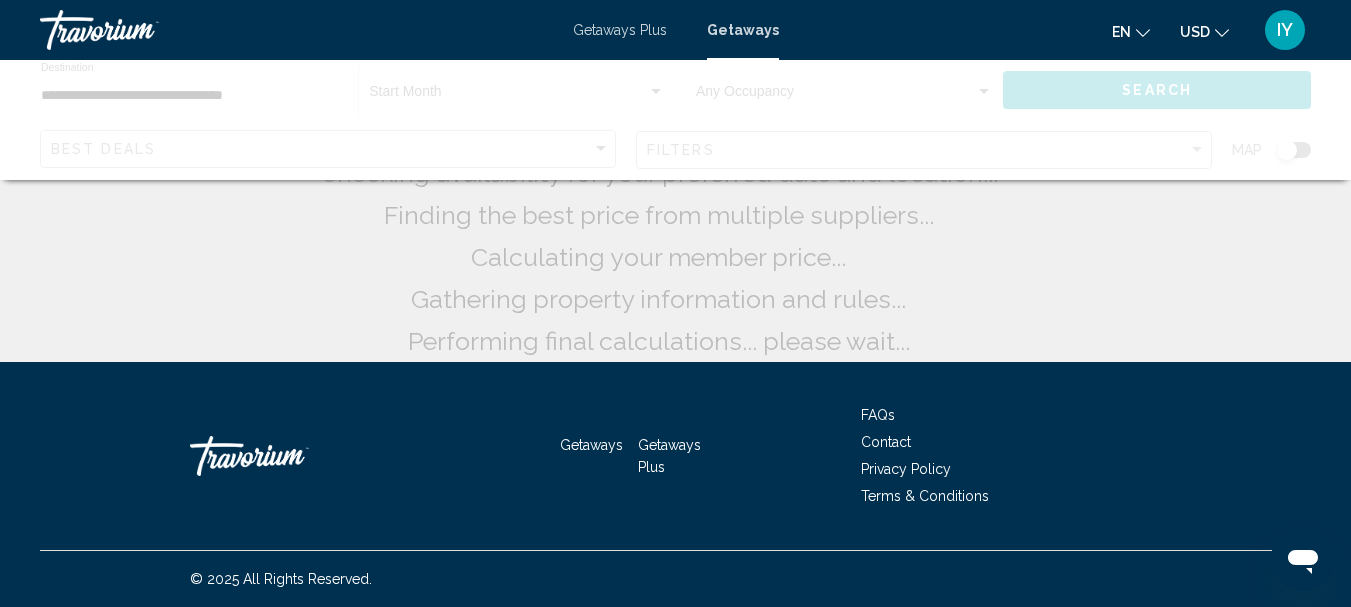 scroll, scrollTop: 0, scrollLeft: 0, axis: both 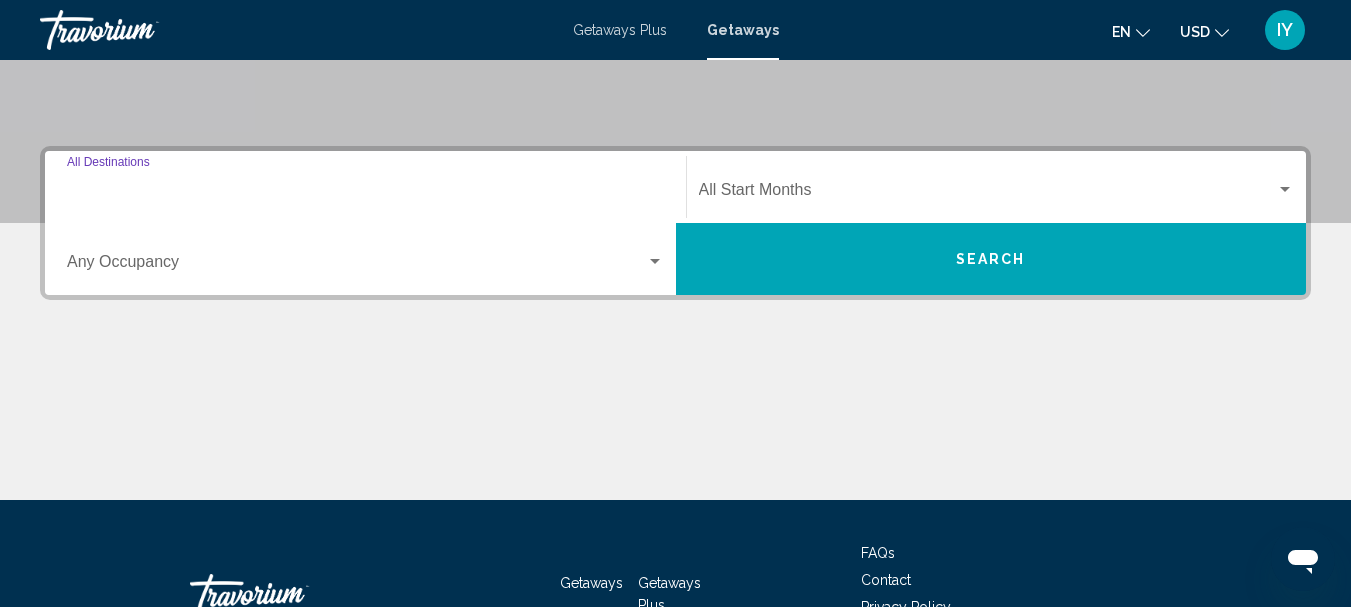 click on "Destination All Destinations" at bounding box center [365, 194] 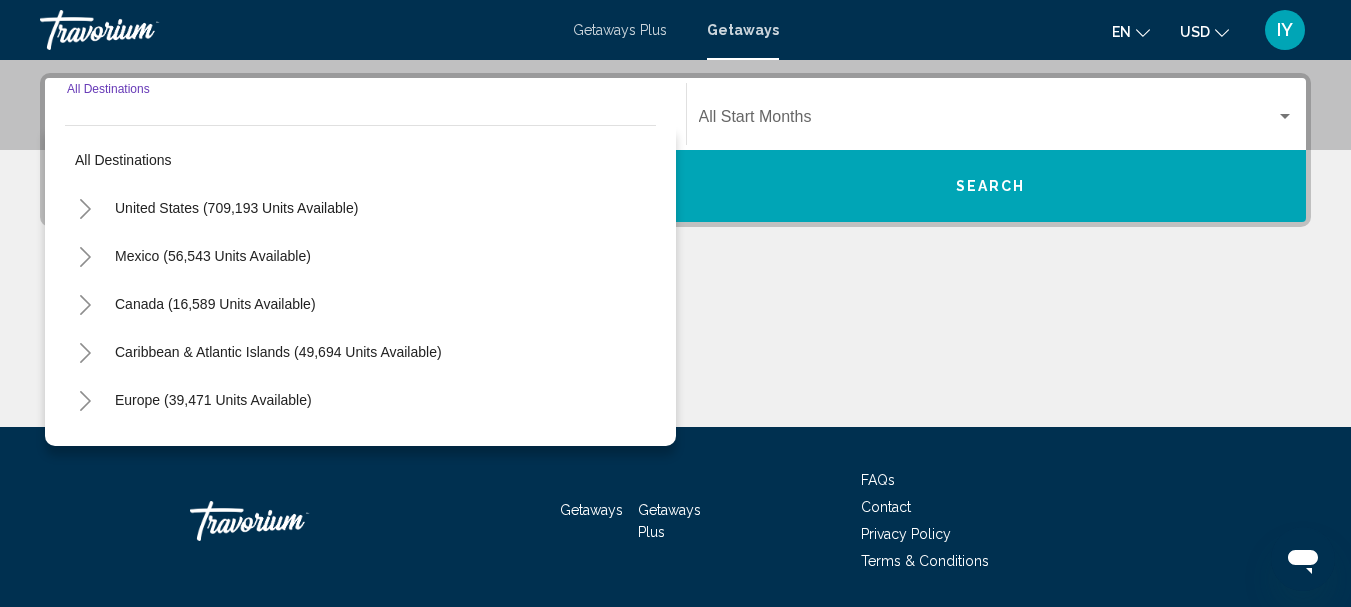 scroll, scrollTop: 458, scrollLeft: 0, axis: vertical 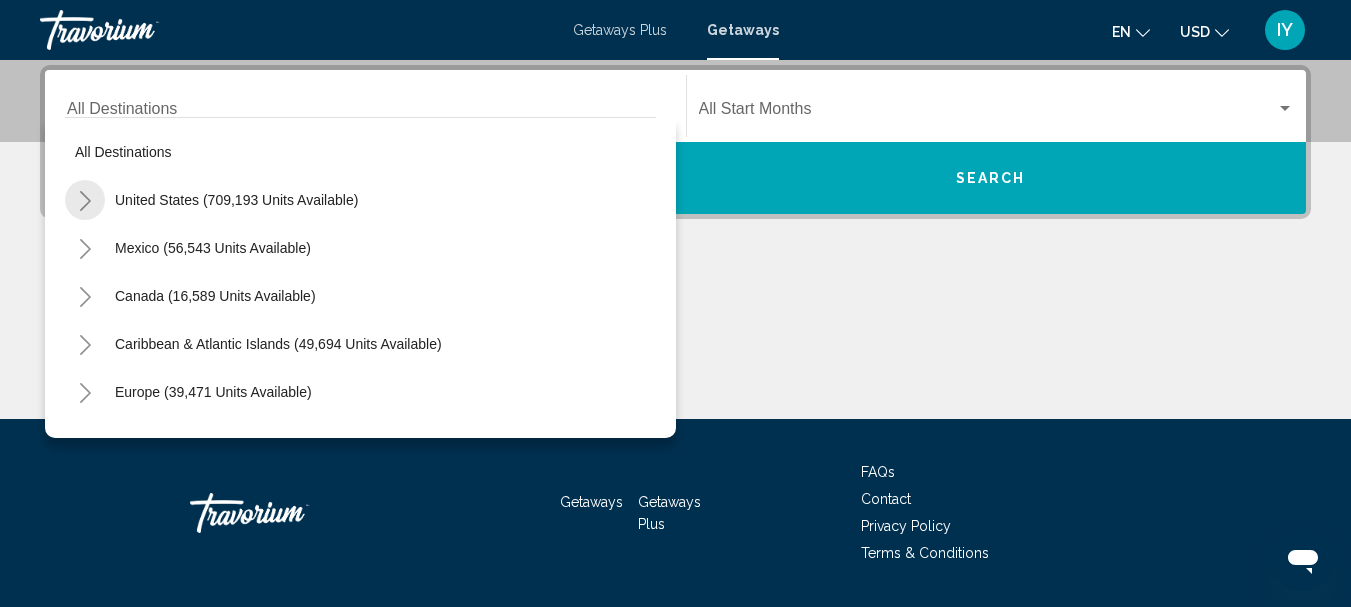click 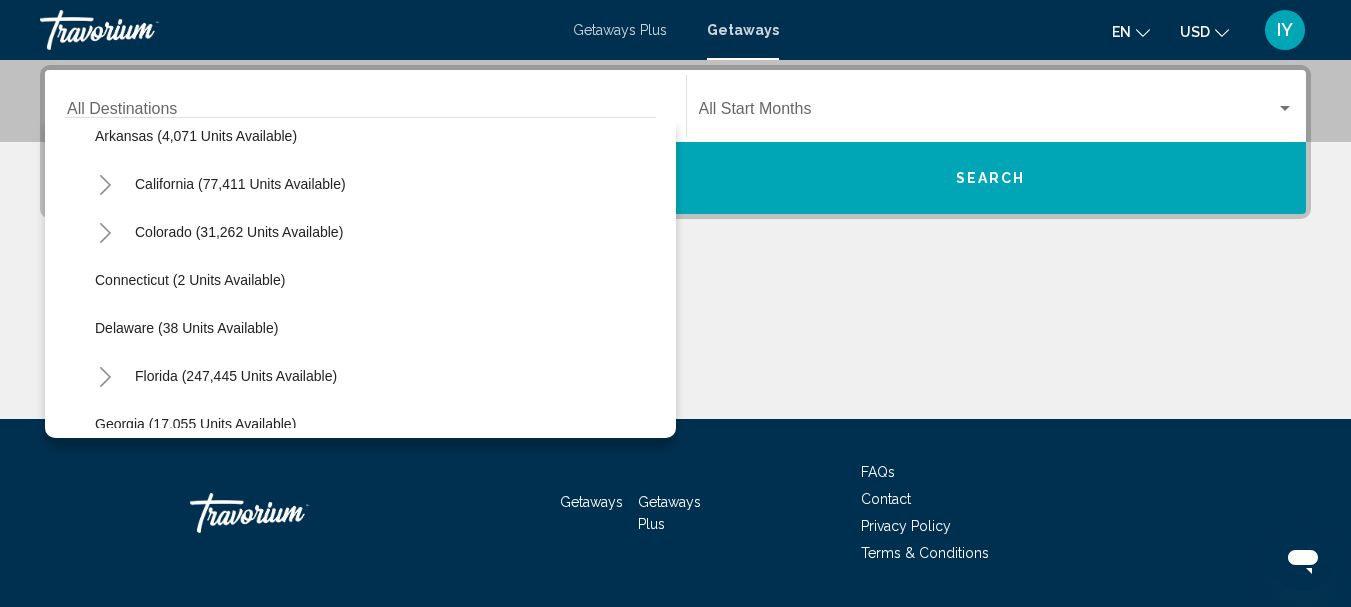 scroll, scrollTop: 342, scrollLeft: 0, axis: vertical 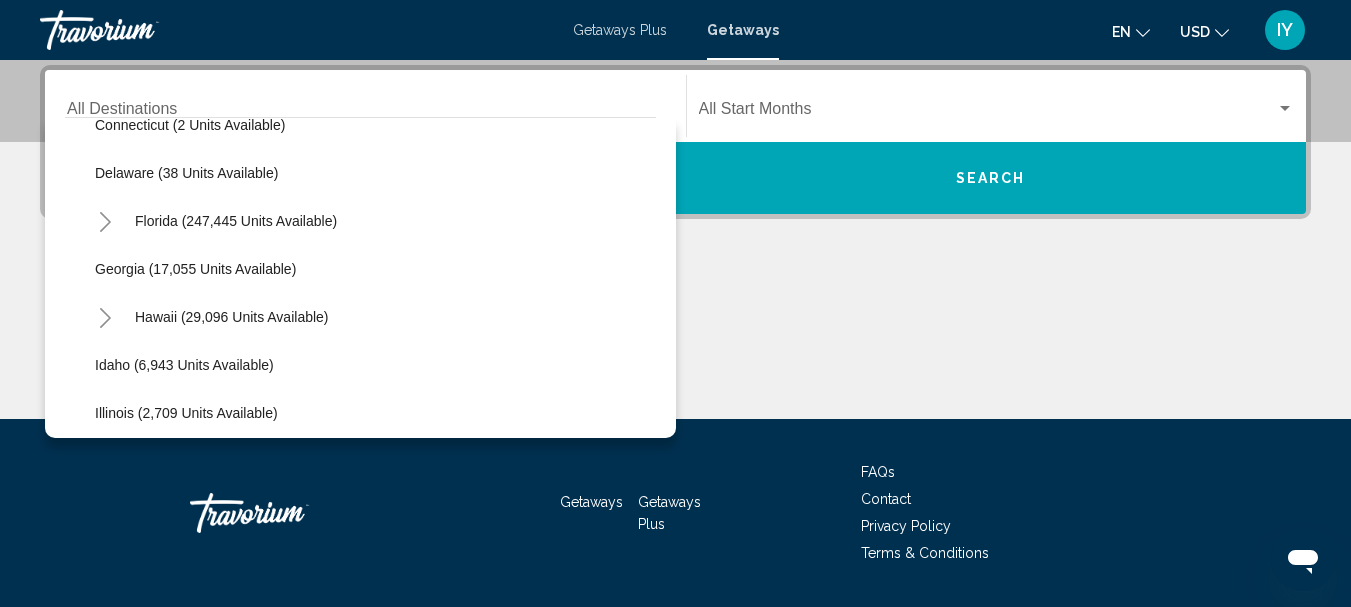 click 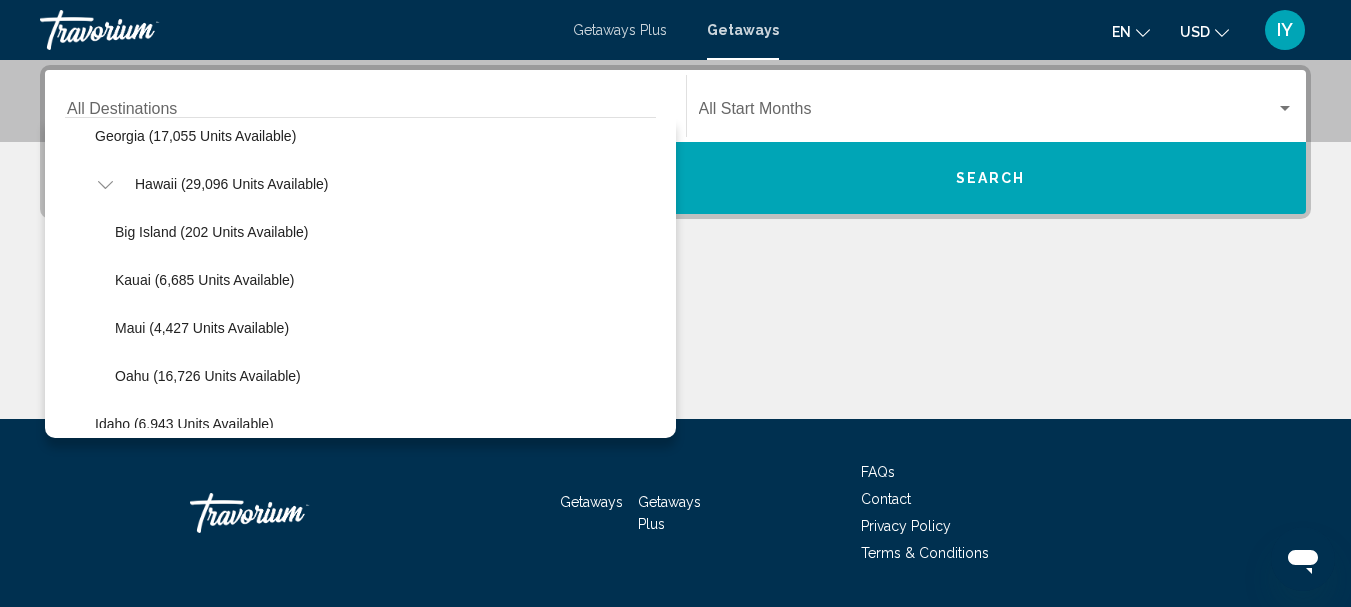 scroll, scrollTop: 507, scrollLeft: 0, axis: vertical 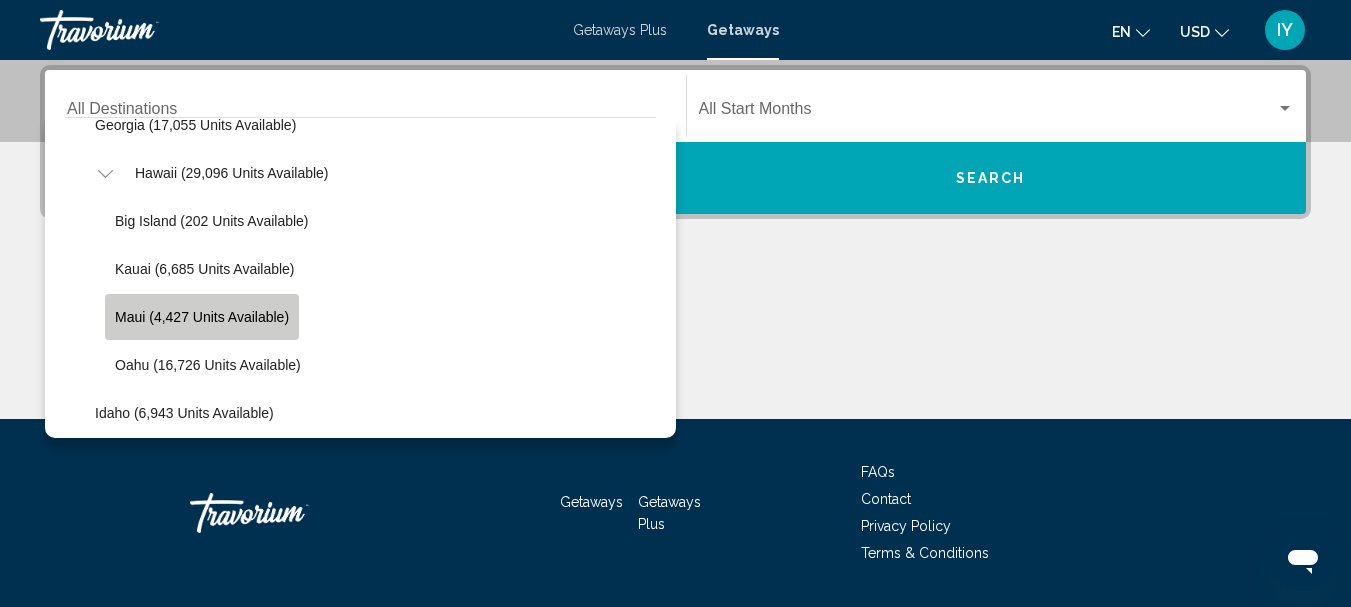click on "Maui (4,427 units available)" 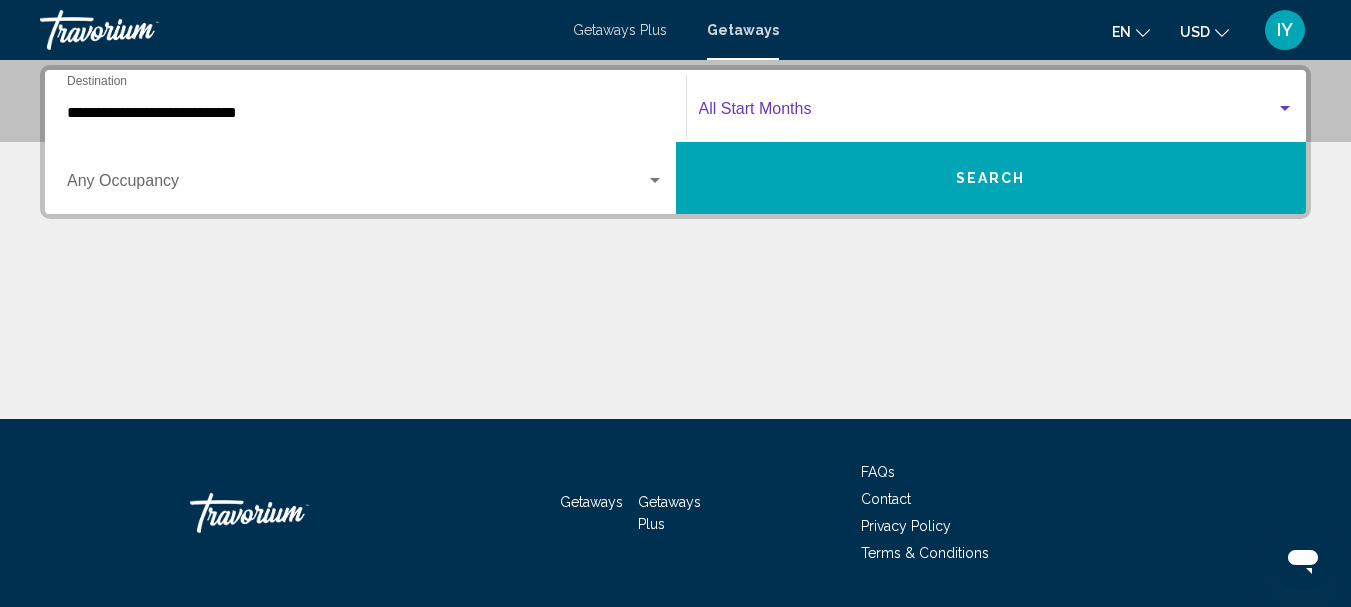 click at bounding box center [1285, 109] 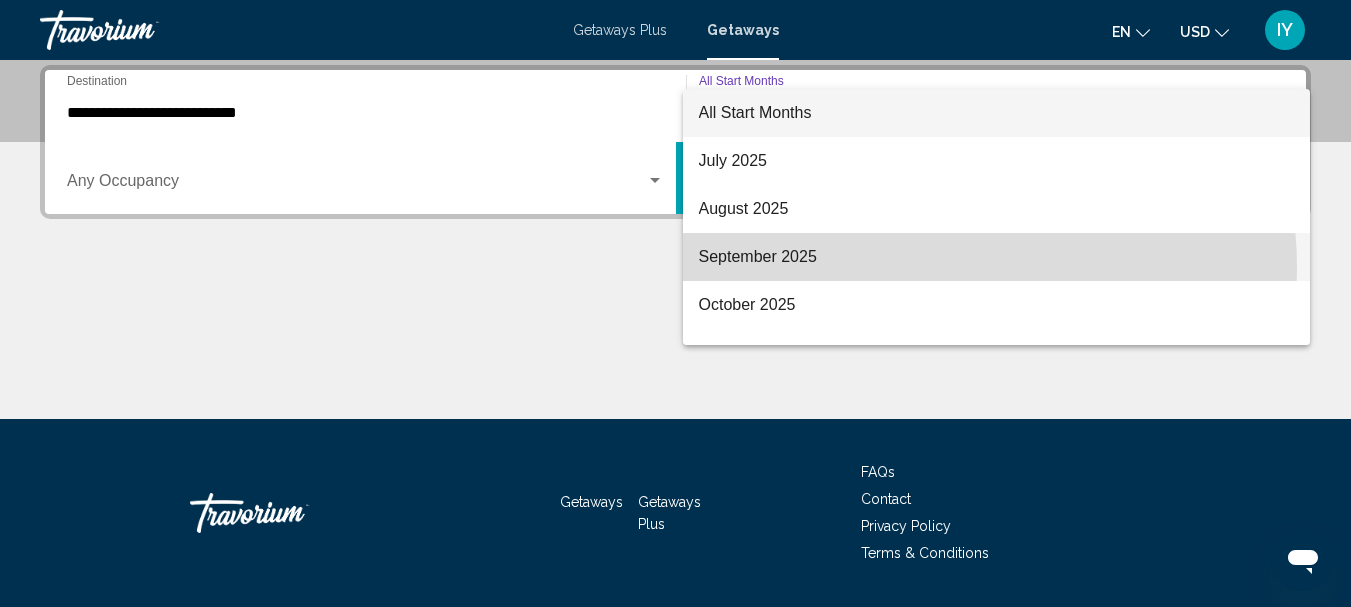 click on "September 2025" at bounding box center [997, 257] 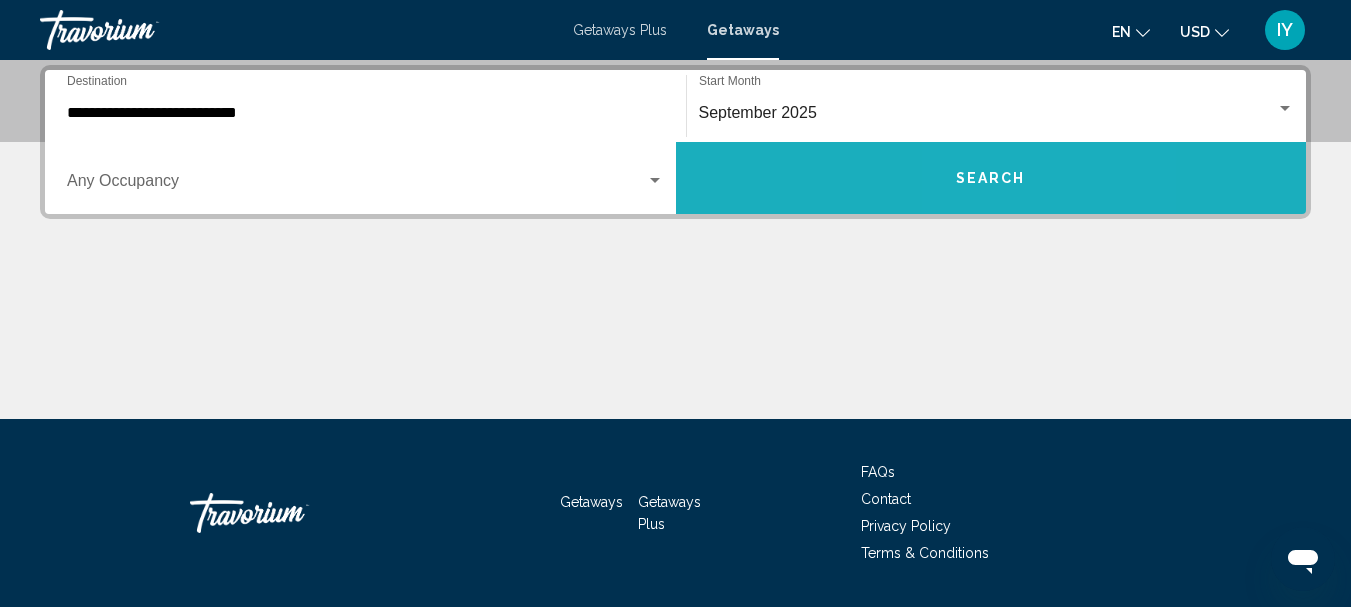 click on "Search" at bounding box center (991, 178) 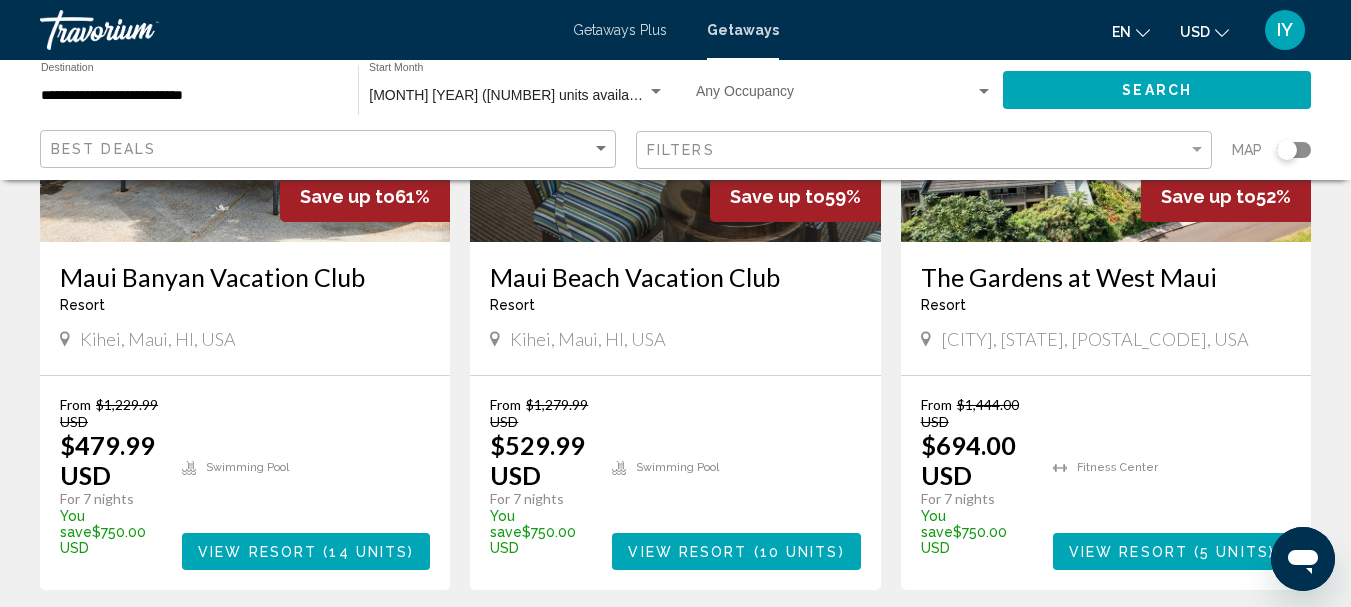 scroll, scrollTop: 359, scrollLeft: 0, axis: vertical 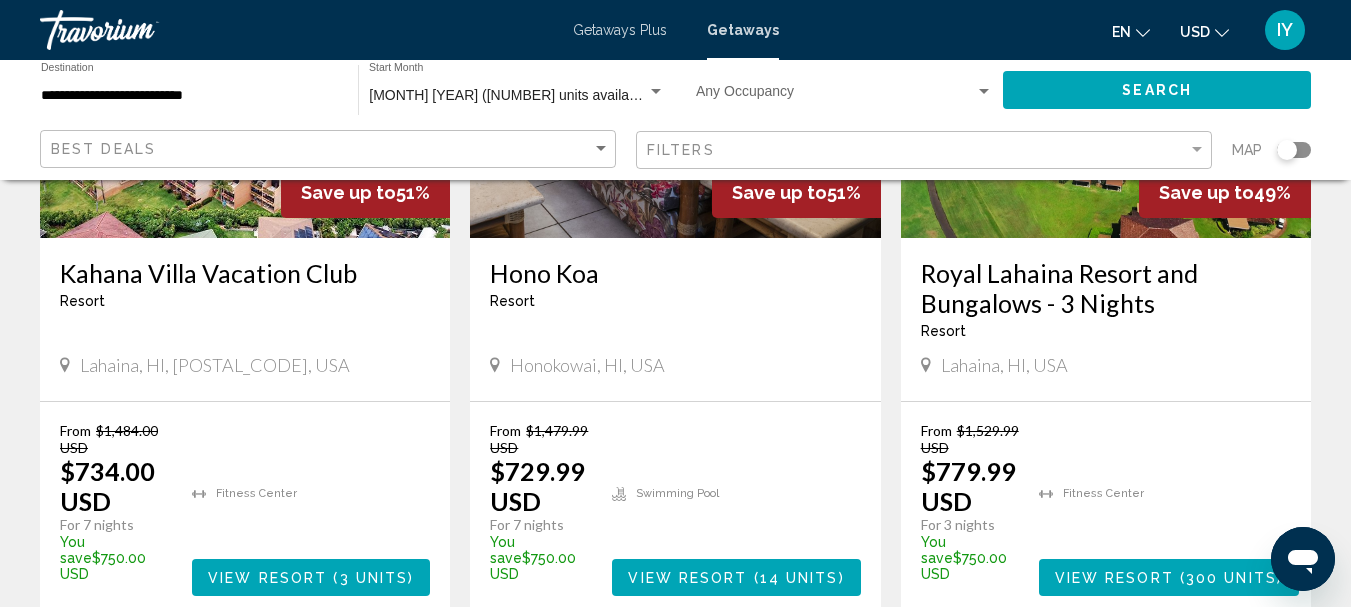 click on "View Resort    ( 300 units )" at bounding box center (1169, 577) 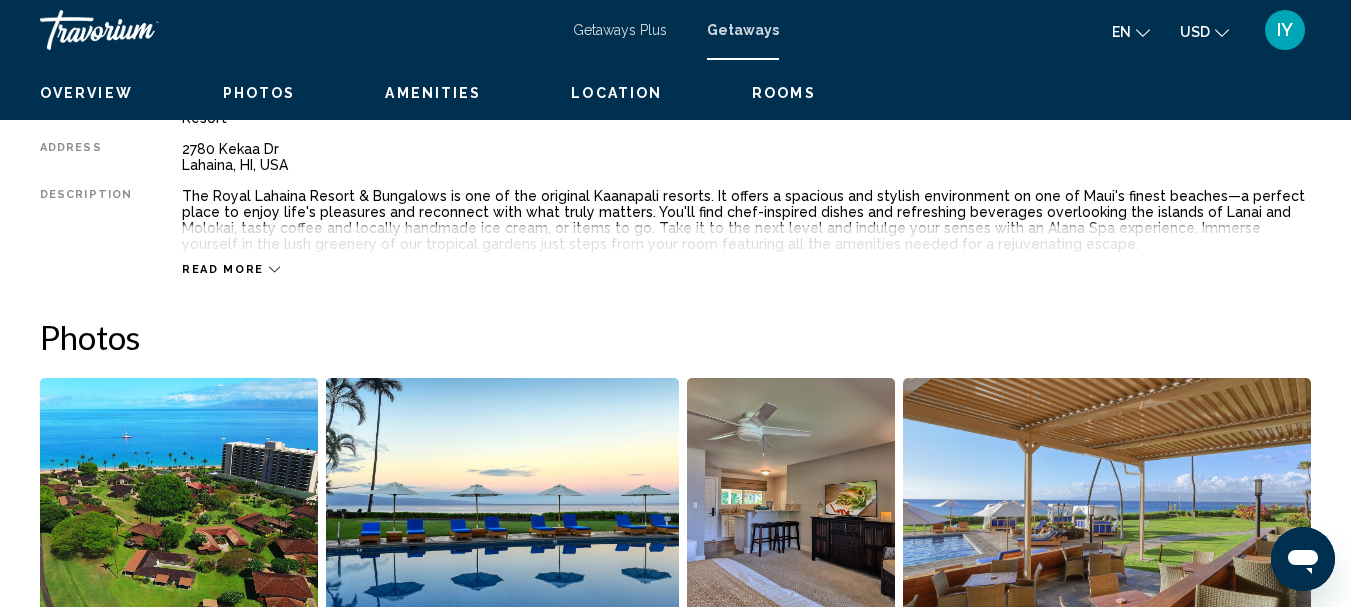scroll, scrollTop: 232, scrollLeft: 0, axis: vertical 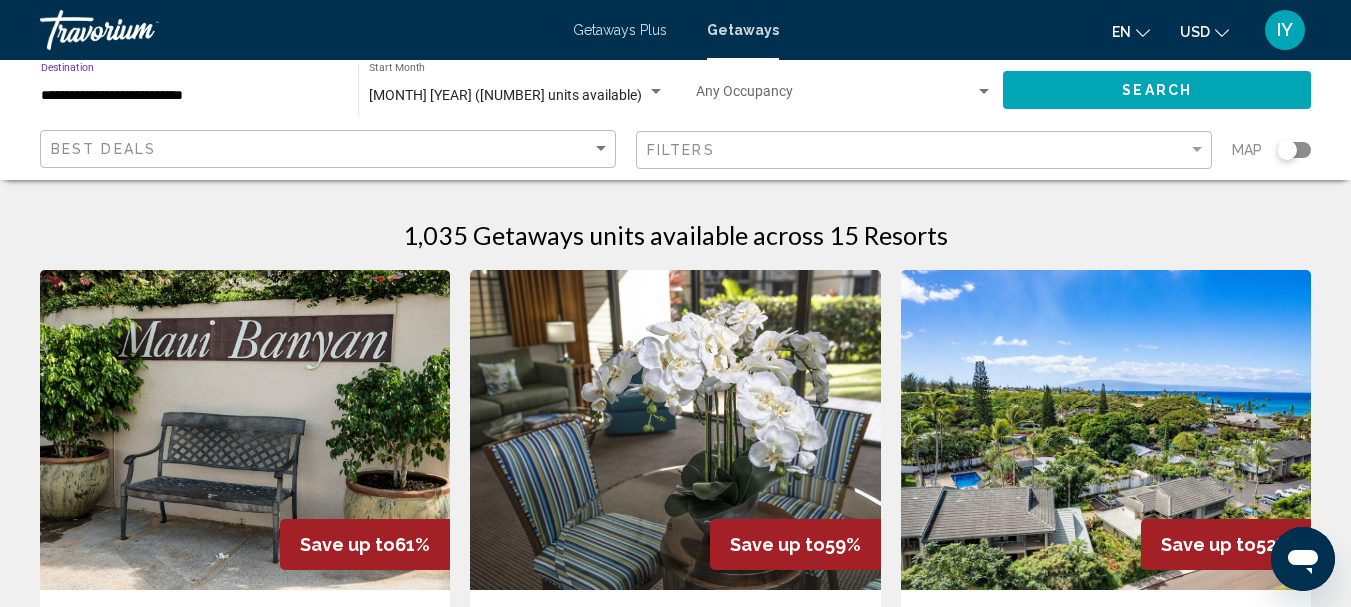 click on "**********" at bounding box center [189, 96] 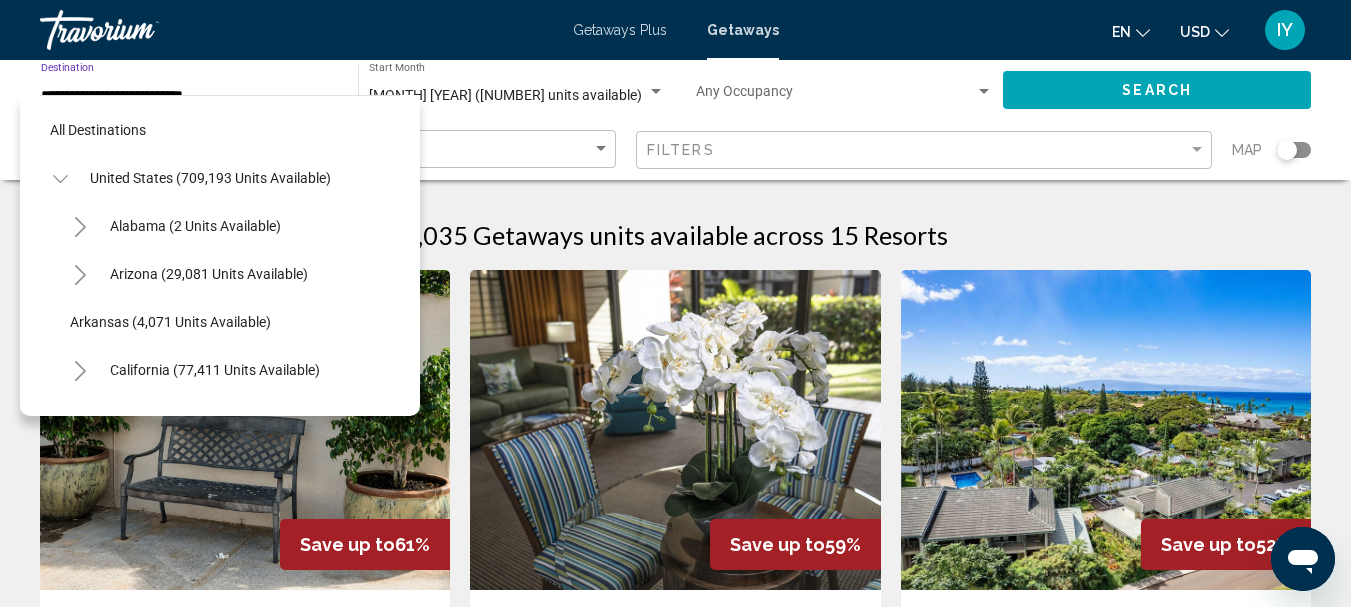 scroll, scrollTop: 559, scrollLeft: 0, axis: vertical 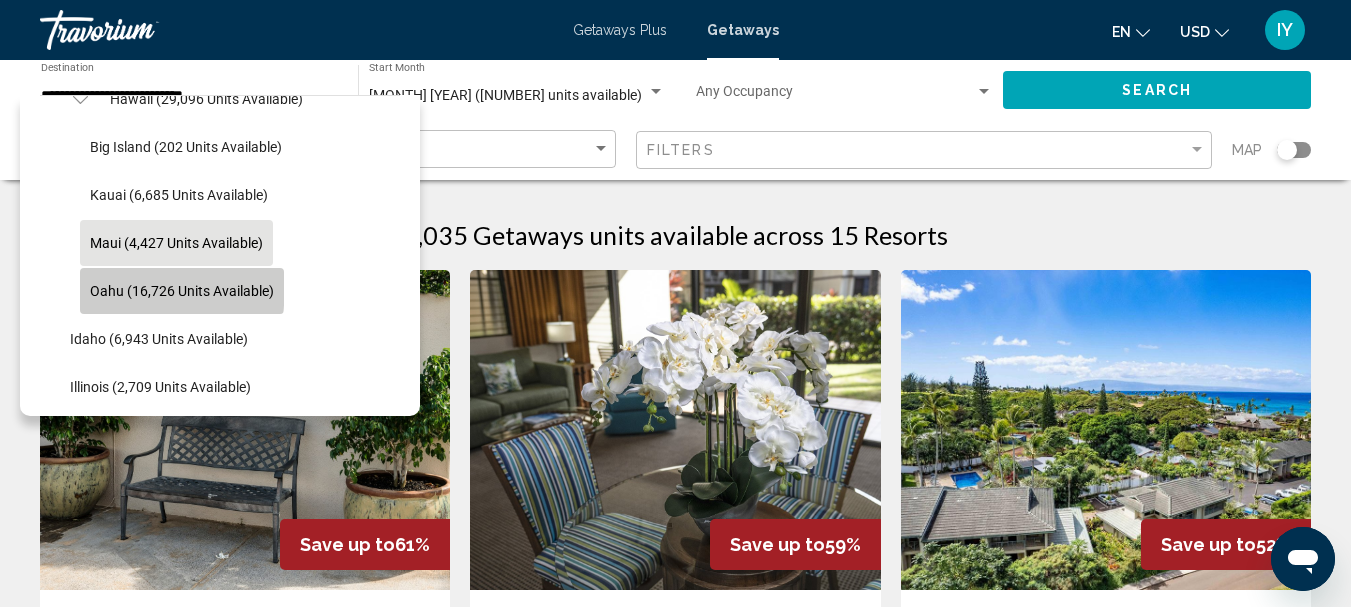 click on "Oahu (16,726 units available)" 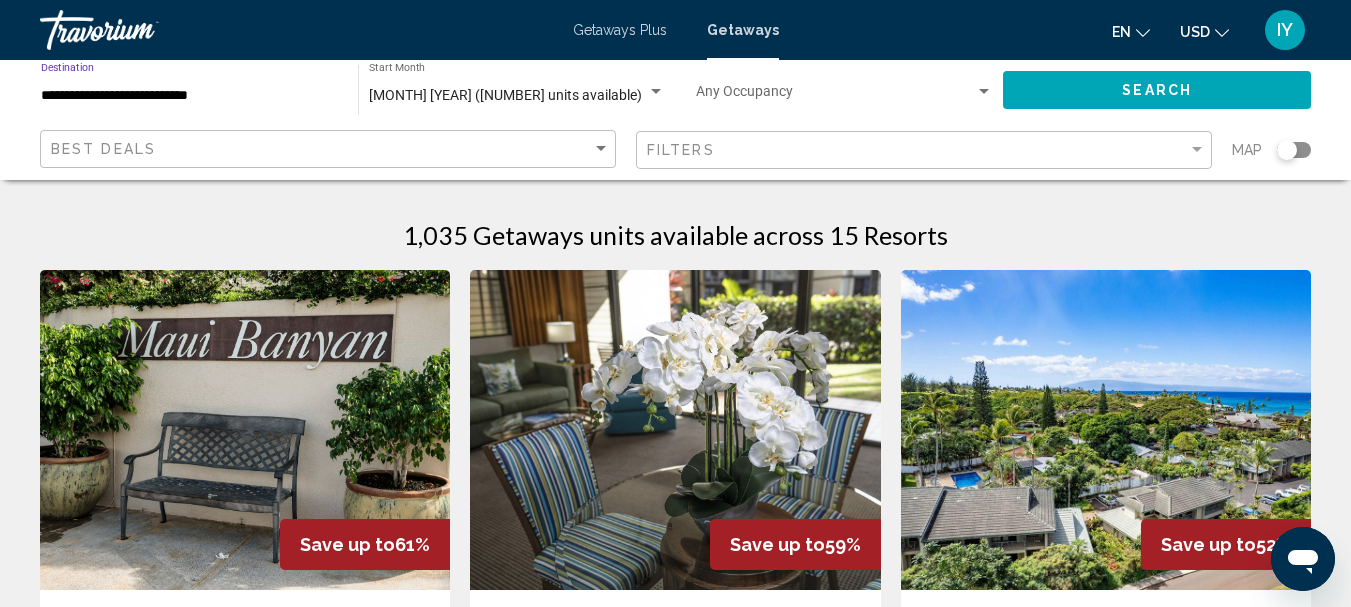 click at bounding box center [656, 92] 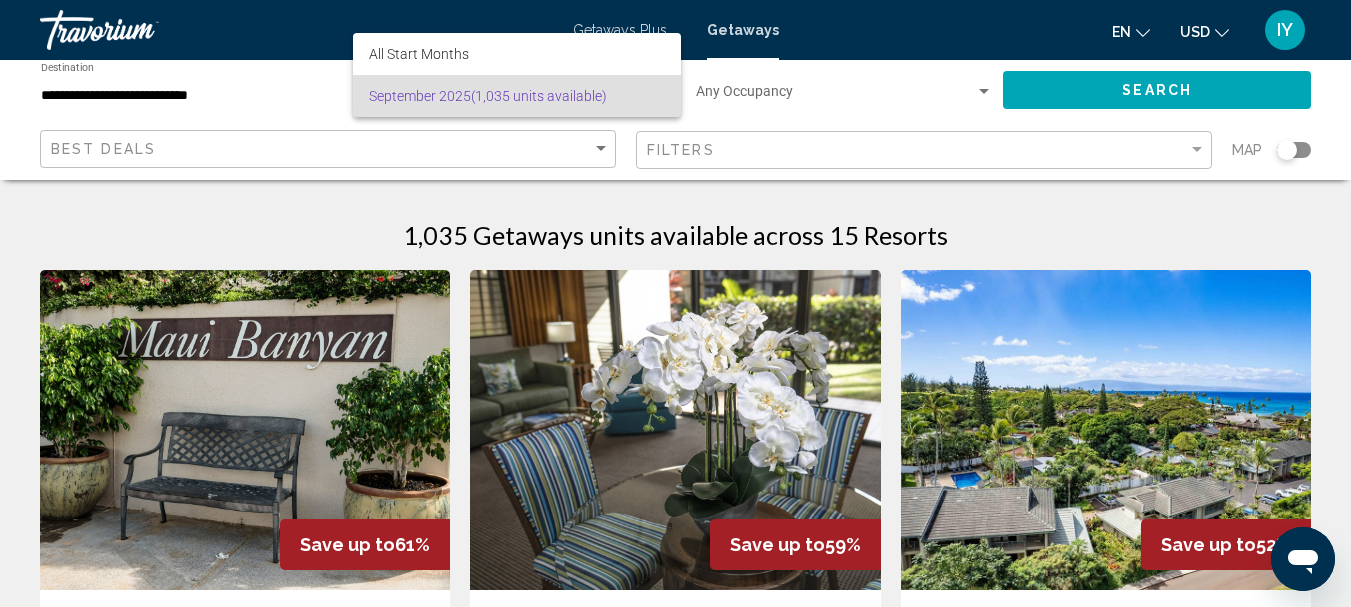 click on "[MONTH] [YEAR]  ([NUMBER] units available)" at bounding box center (517, 96) 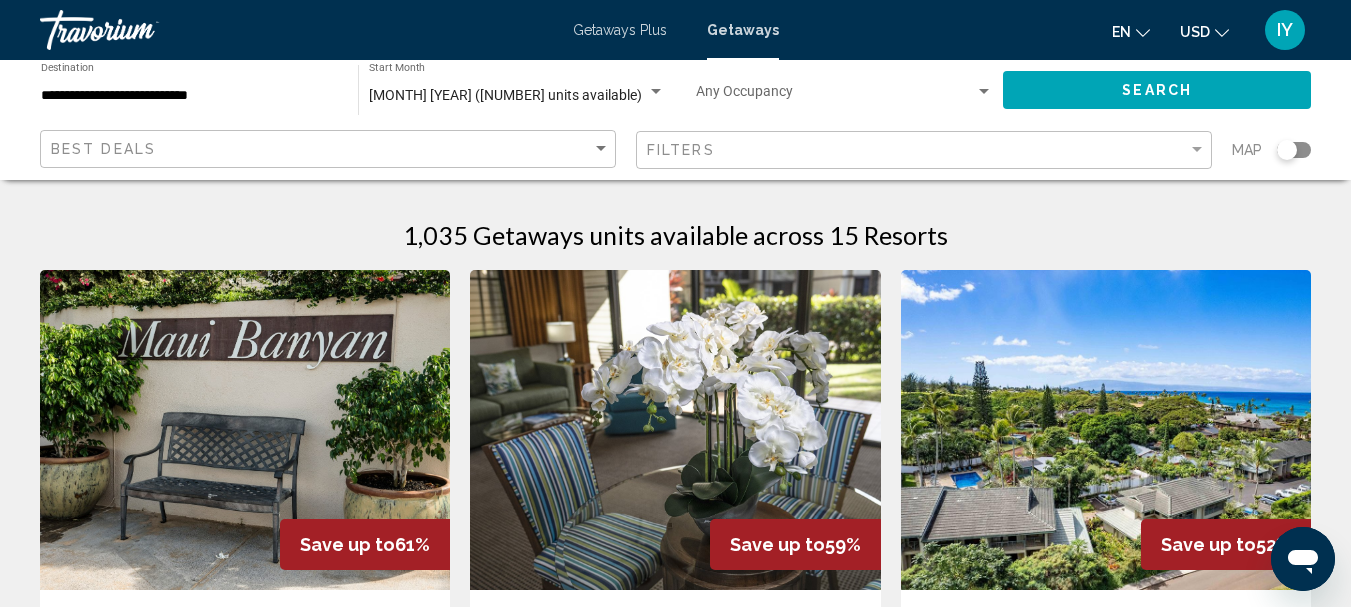 click on "[MONTH] [YEAR] ([NUMBER] units available) Start Month All Start Months" 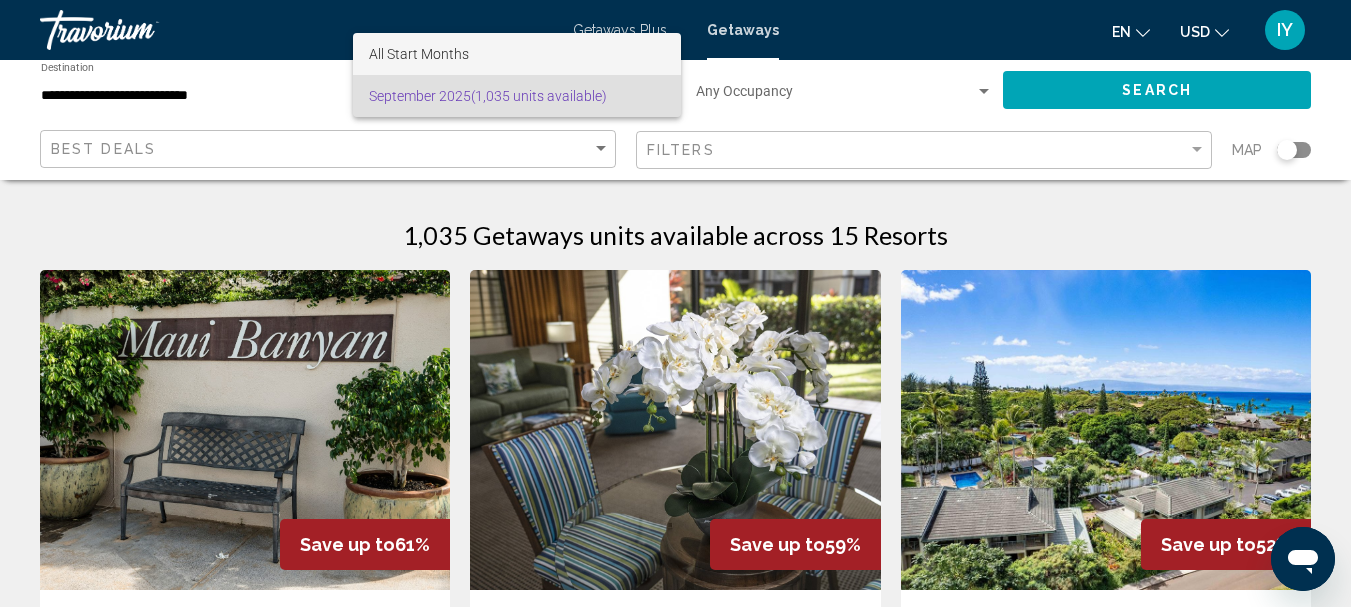 click on "All Start Months" at bounding box center (419, 54) 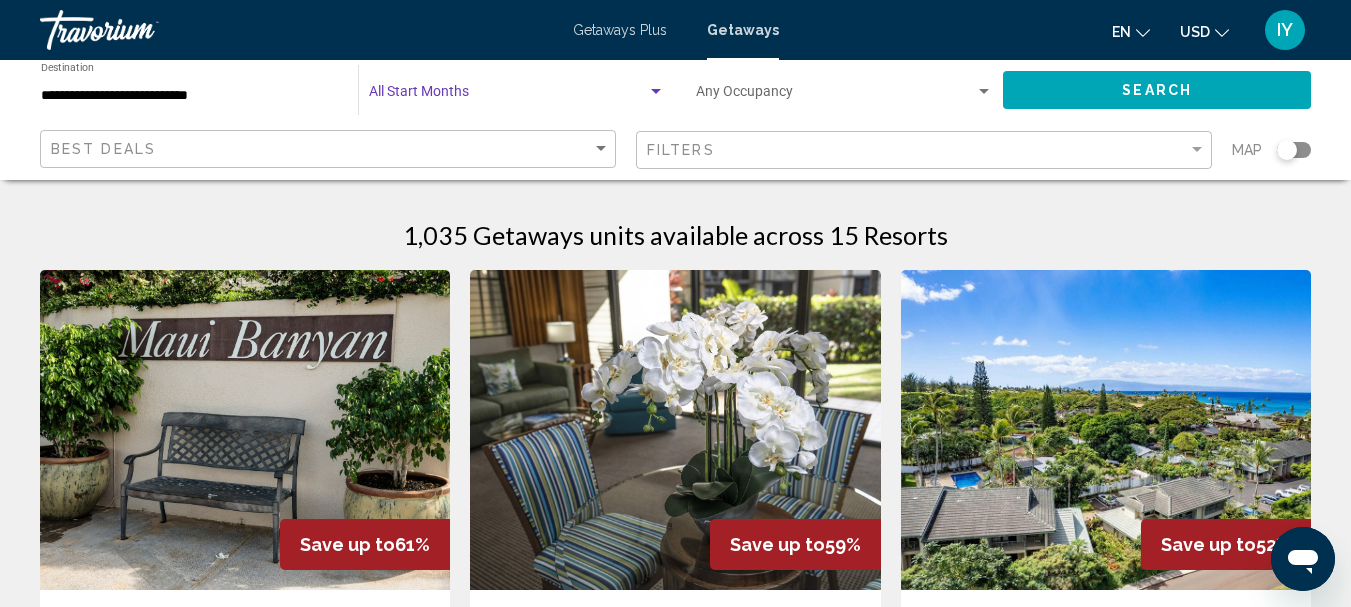 click at bounding box center [656, 91] 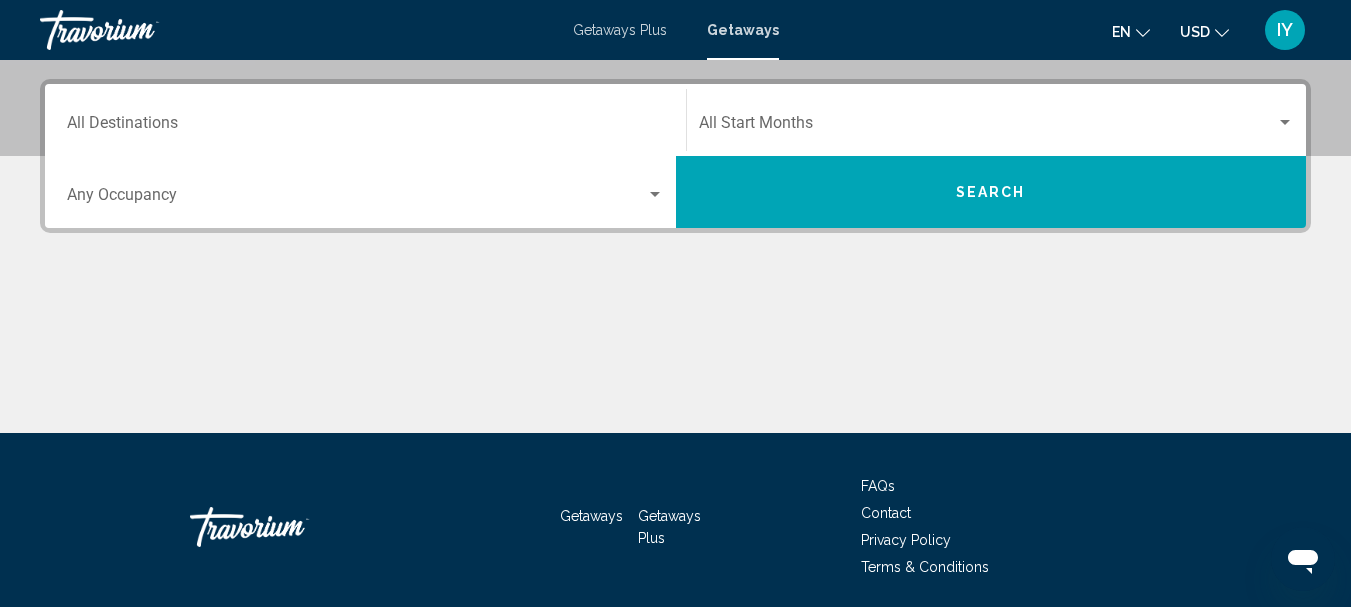 scroll, scrollTop: 448, scrollLeft: 0, axis: vertical 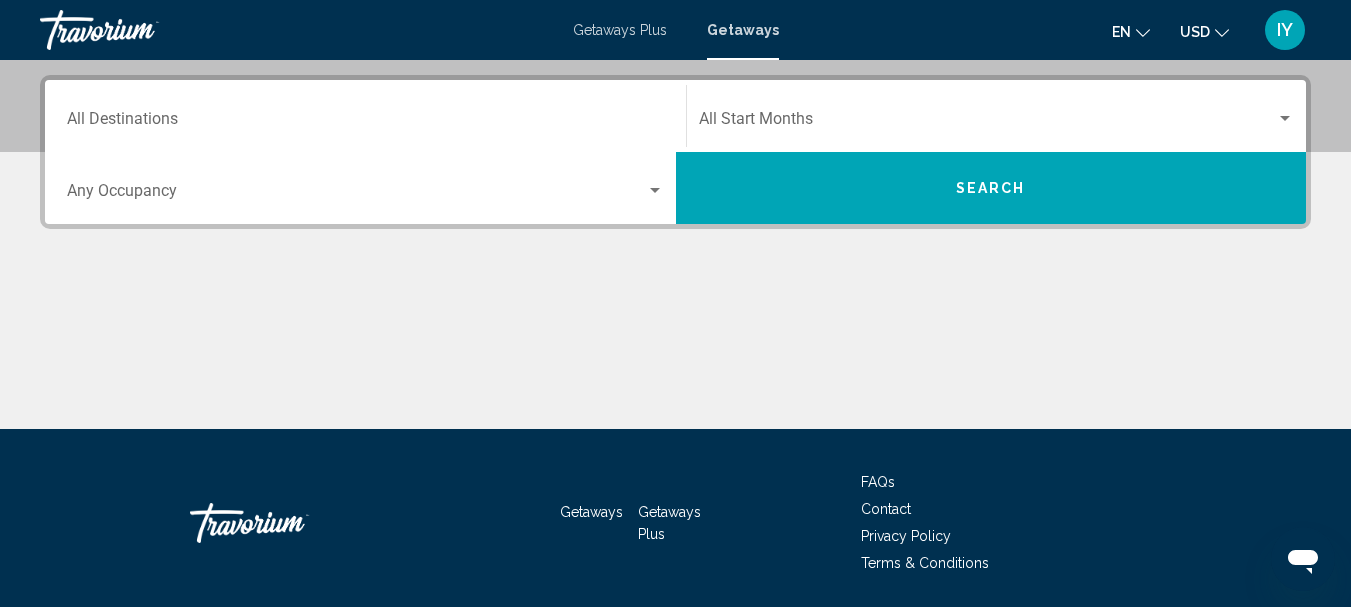 click on "Destination All Destinations" at bounding box center (365, 123) 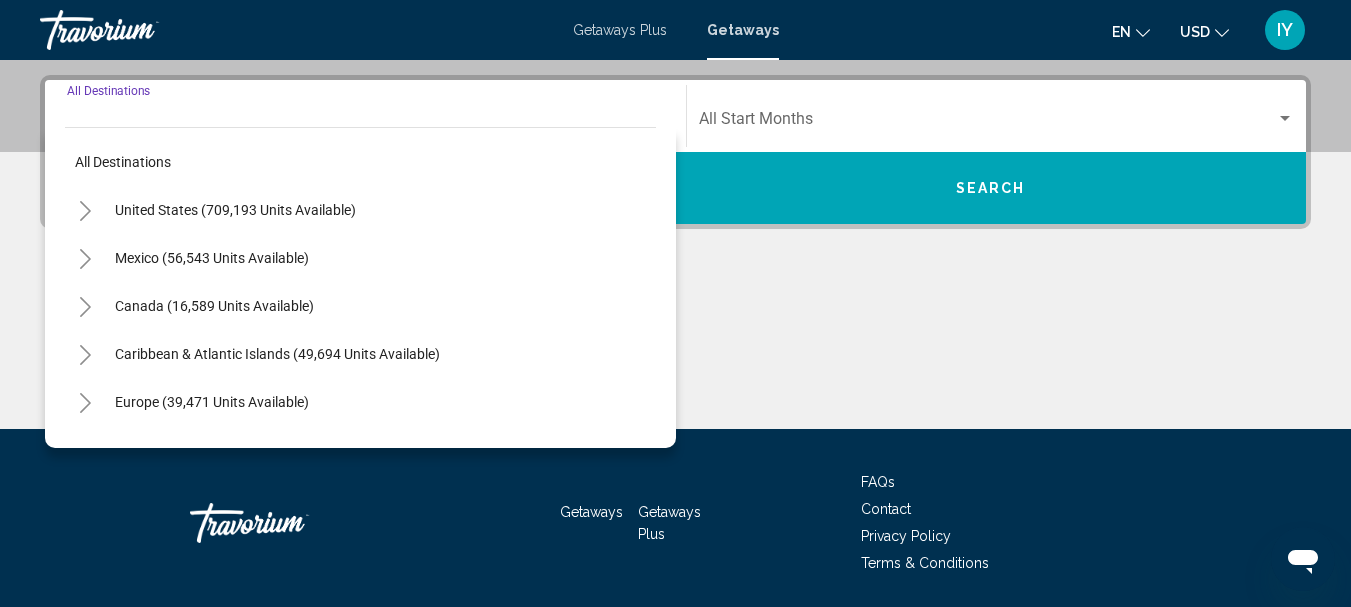 scroll, scrollTop: 458, scrollLeft: 0, axis: vertical 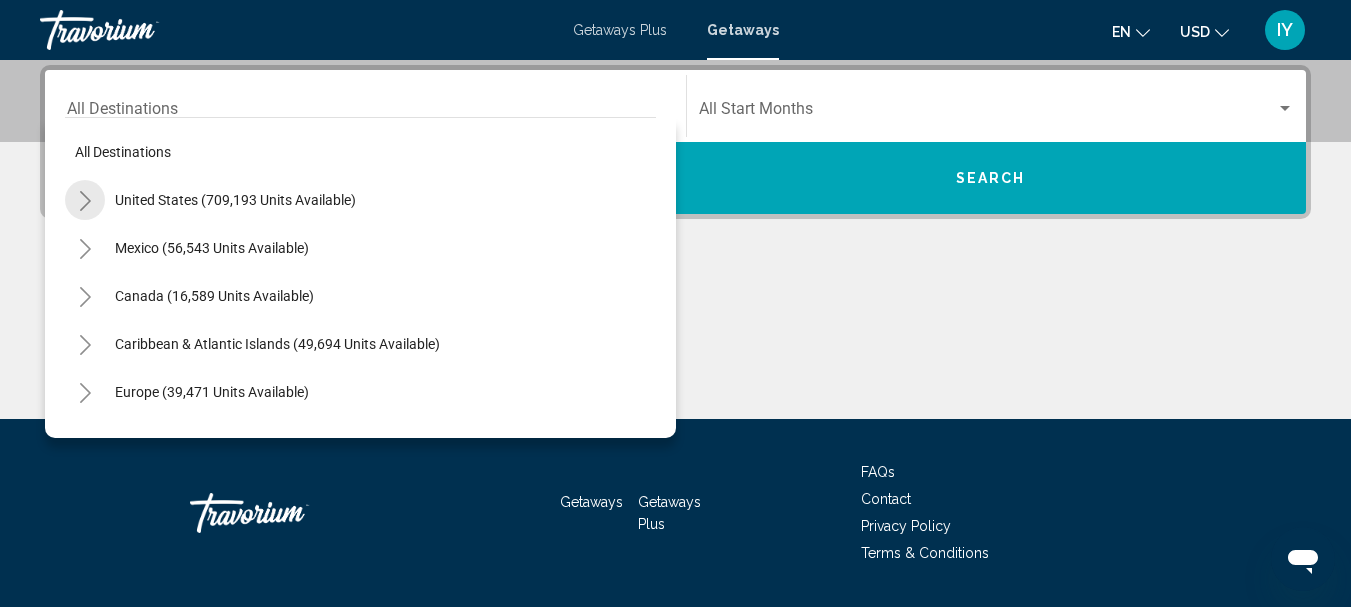click 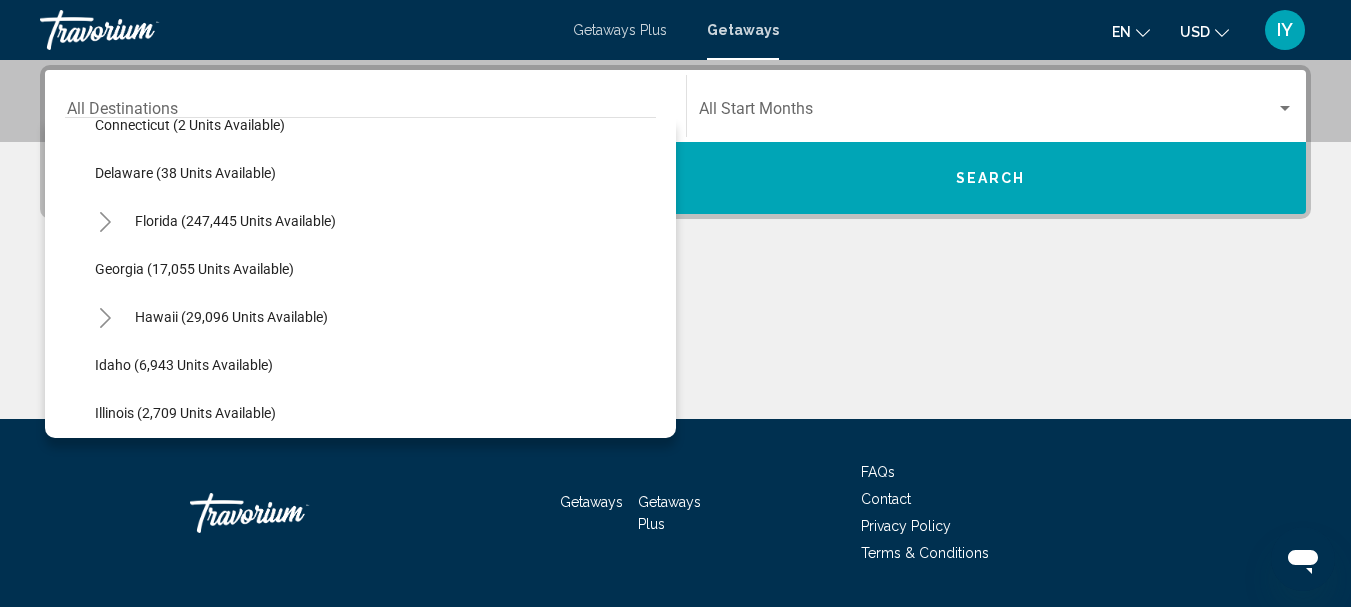 scroll, scrollTop: 394, scrollLeft: 0, axis: vertical 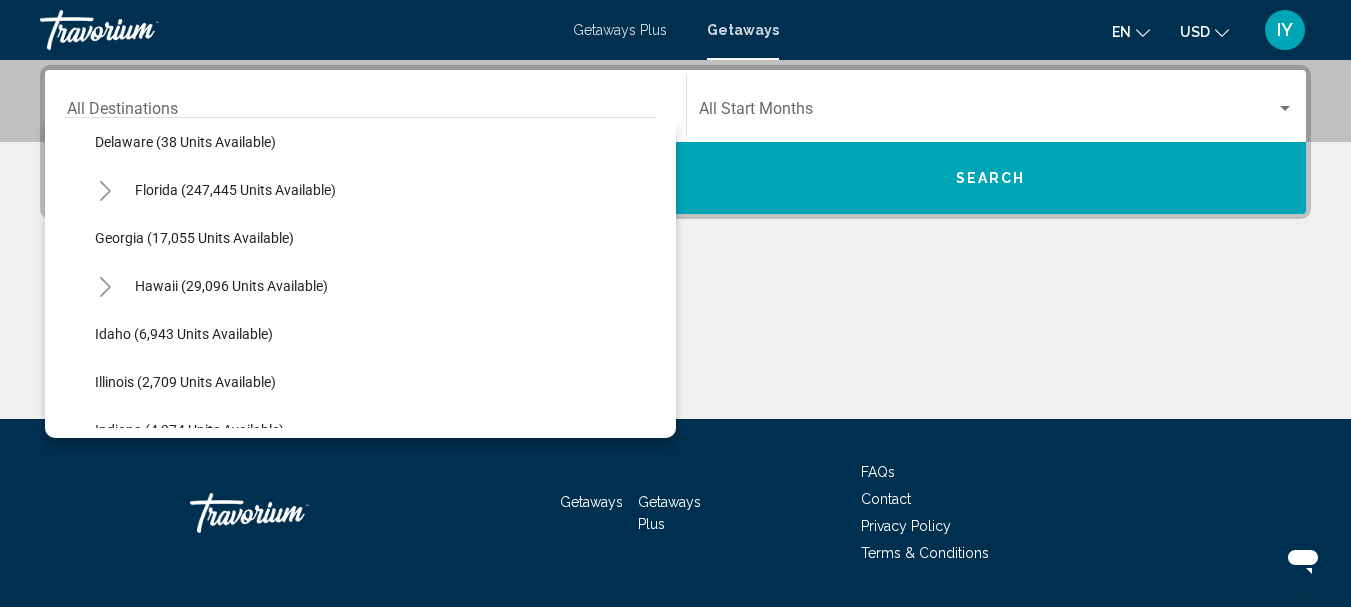click on "All destinations
United States (709,193 units available)
Alabama (2 units available)
Arizona (29,081 units available)   Arkansas (4,071 units available)
California (77,411 units available)
Colorado (31,262 units available)   Connecticut (2 units available)   Delaware (38 units available)
Florida (247,445 units available)   Georgia (17,055 units available)
Hawaii (29,096 units available)   Idaho (6,943 units available)   Illinois (2,709 units available)   Indiana (4,374 units available)   Iowa (281 units available)   Kentucky (199 units available)   Louisiana (8,225 units available)
Maine (942 units available)   Maryland (10,514 units available)
Massachusetts (5,261 units available)   Michigan (4,366 units available)   Minnesota (869 units available)   Mississippi (189 units available)" at bounding box center [360, 277] 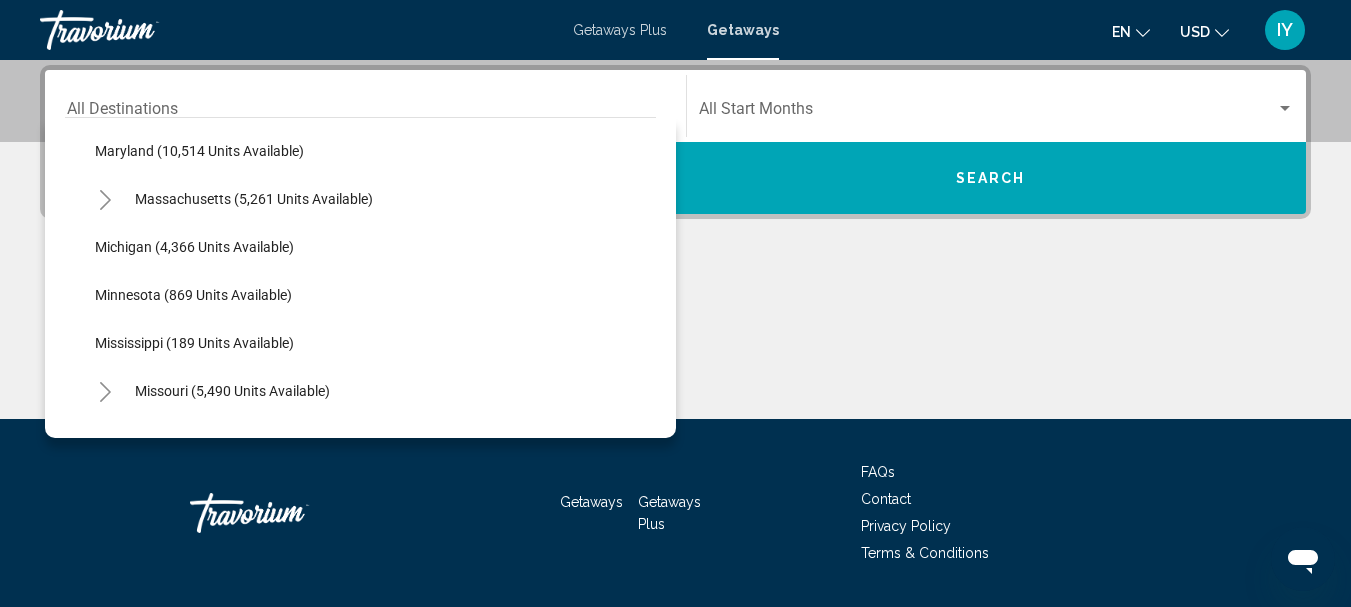scroll, scrollTop: 934, scrollLeft: 0, axis: vertical 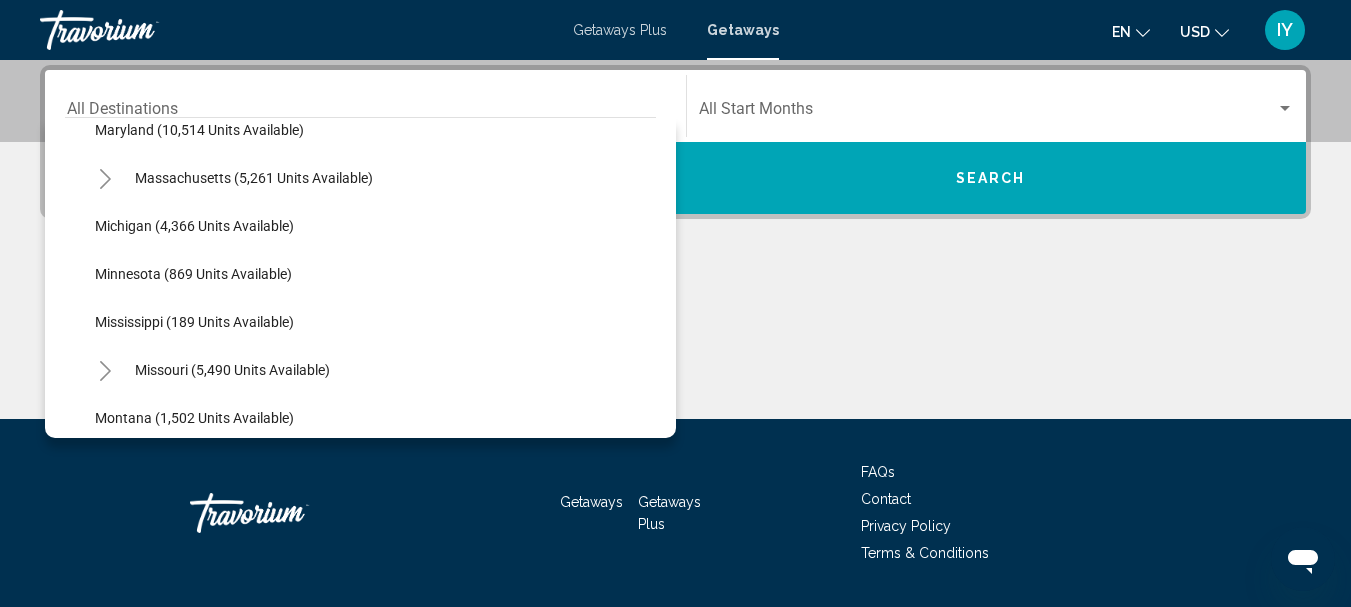 drag, startPoint x: 658, startPoint y: 245, endPoint x: 648, endPoint y: 239, distance: 11.661903 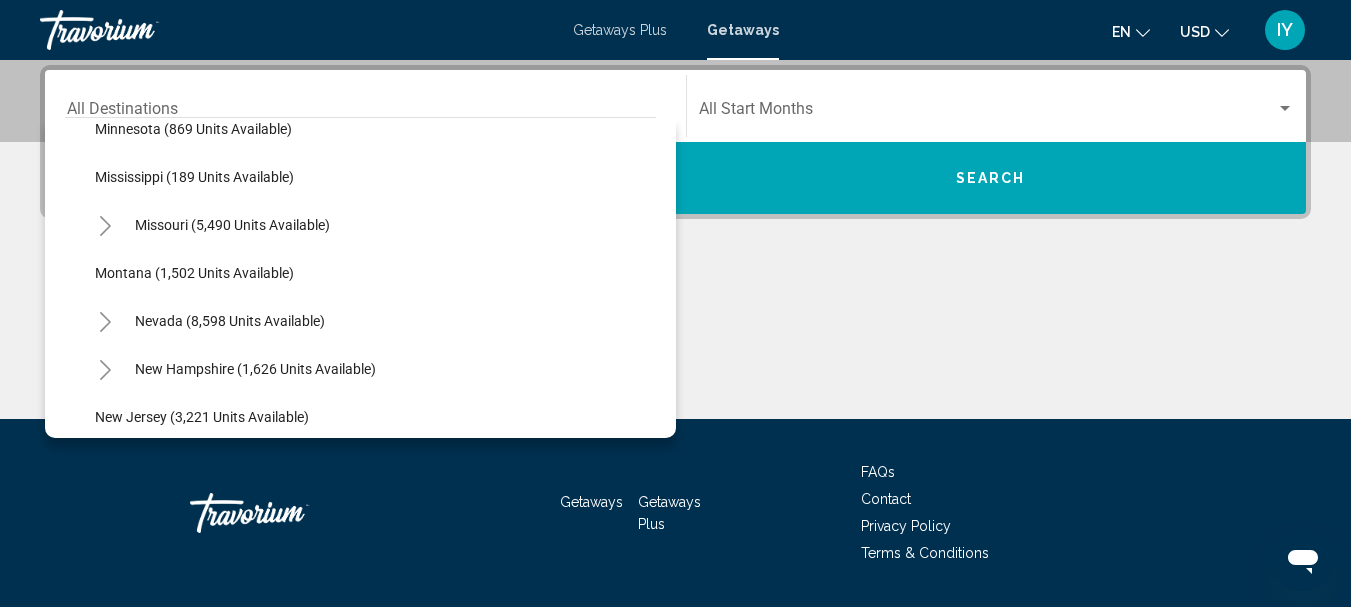 scroll, scrollTop: 1090, scrollLeft: 0, axis: vertical 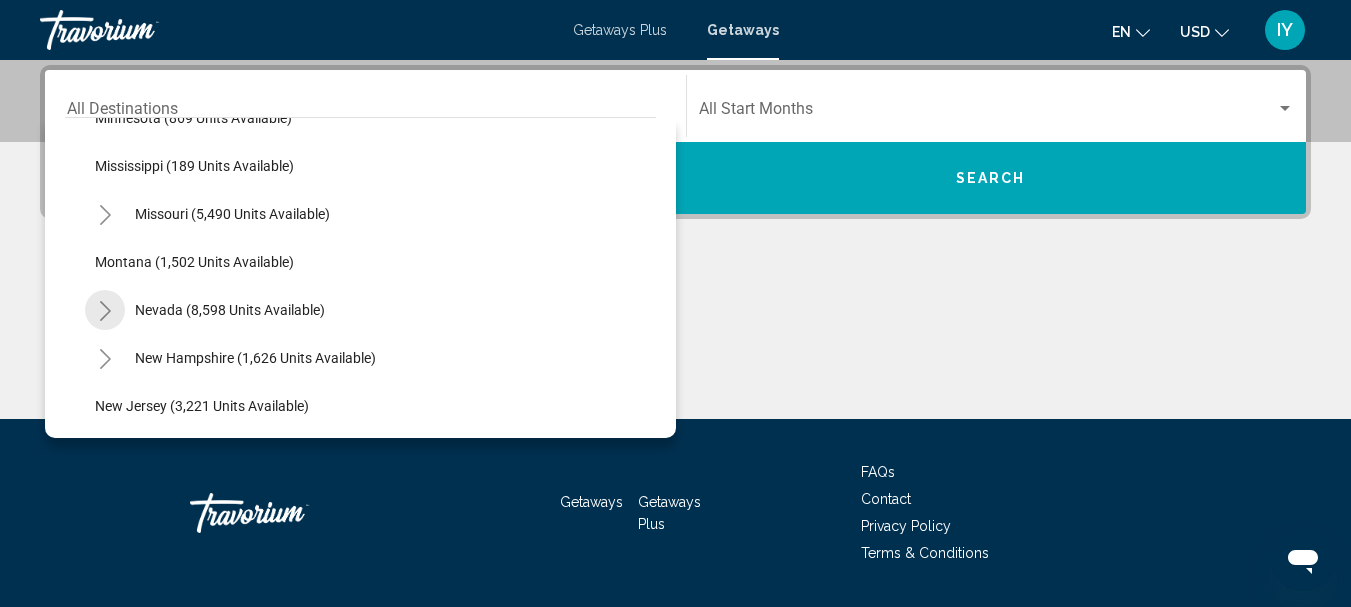 click 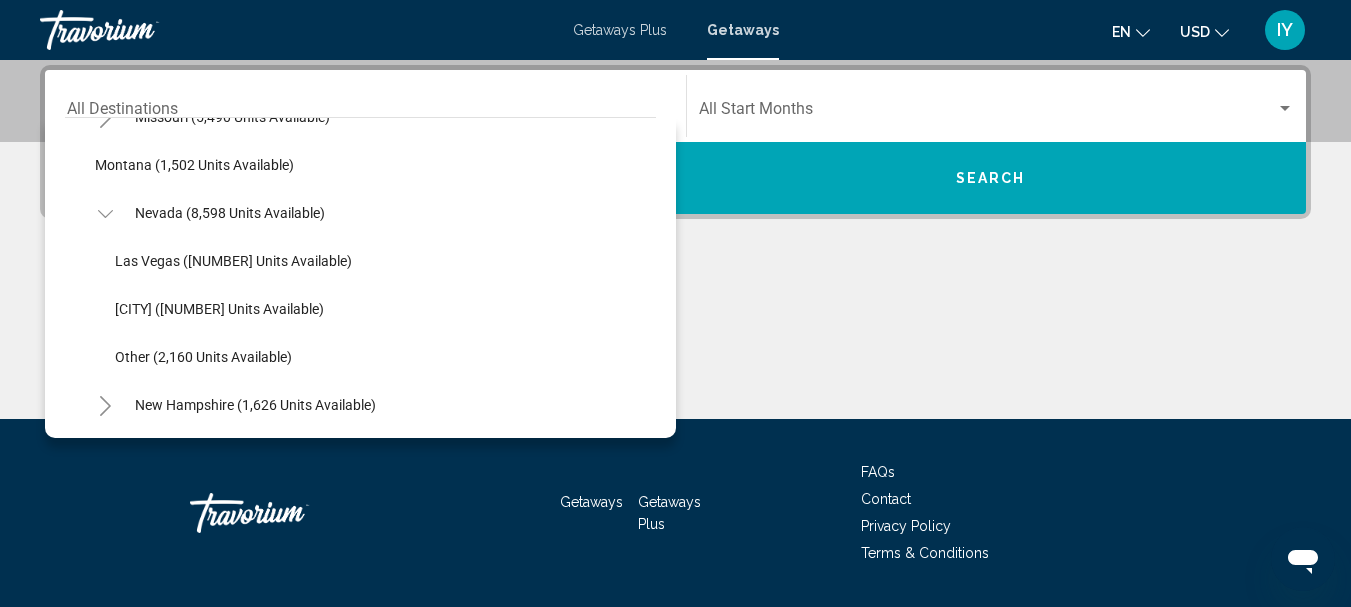 scroll, scrollTop: 1198, scrollLeft: 0, axis: vertical 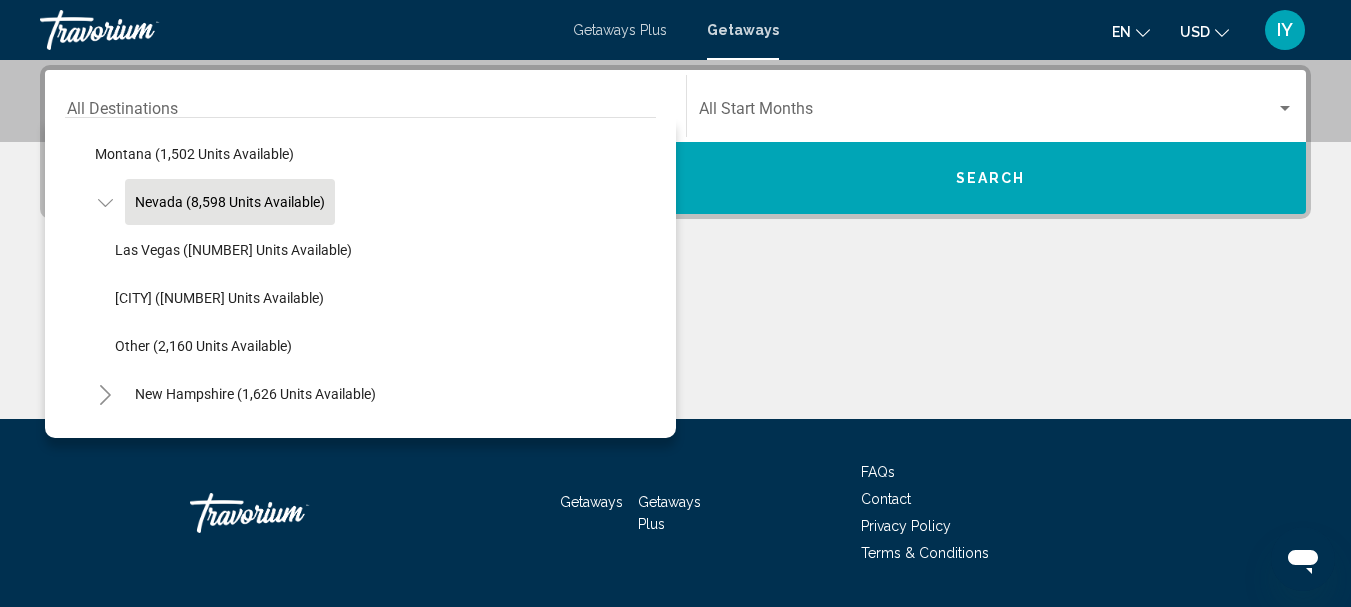 click on "Nevada (8,598 units available)" 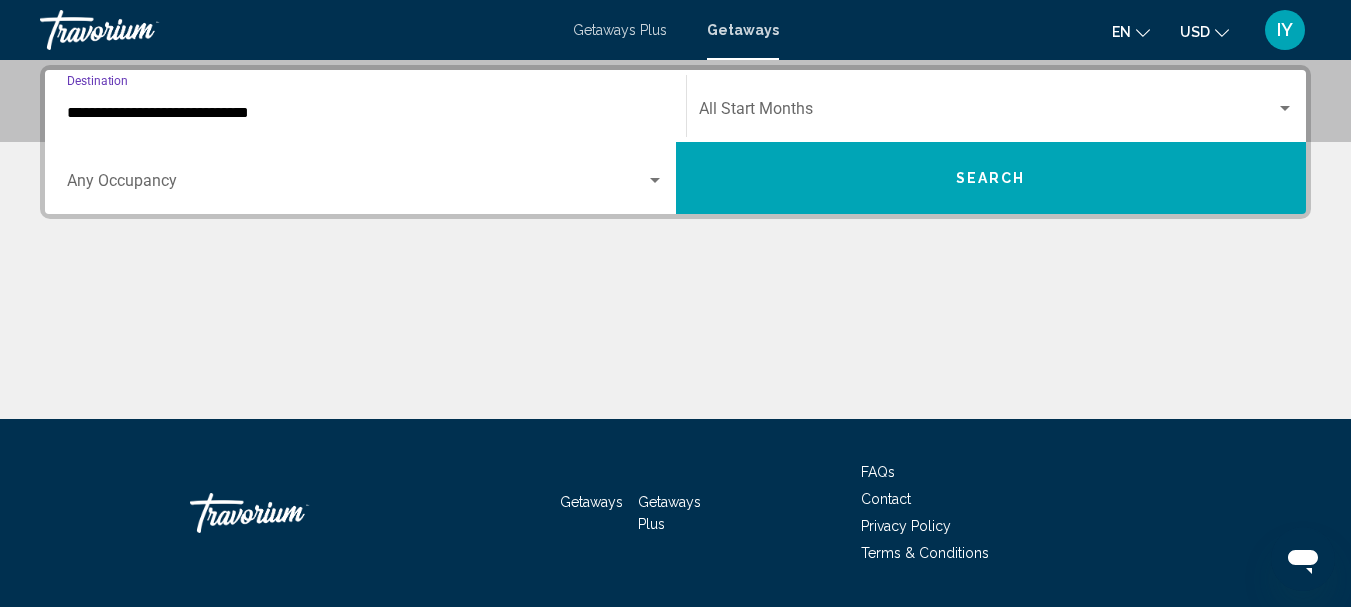 click at bounding box center [1285, 109] 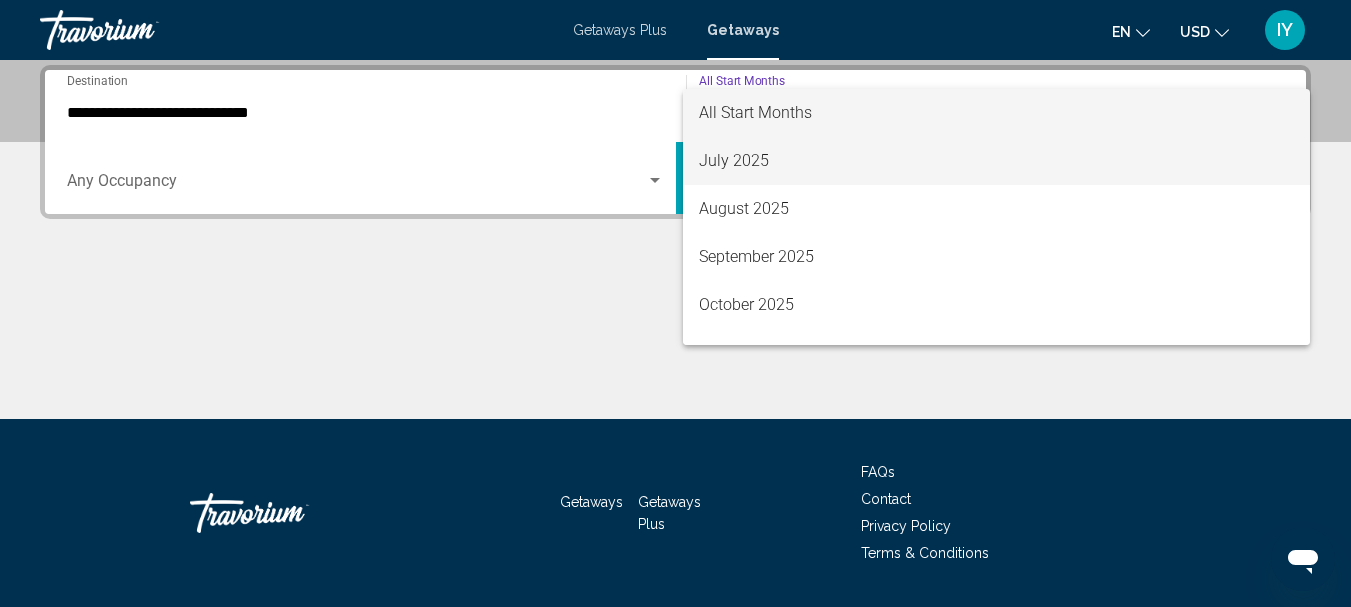 click on "July 2025" at bounding box center (997, 161) 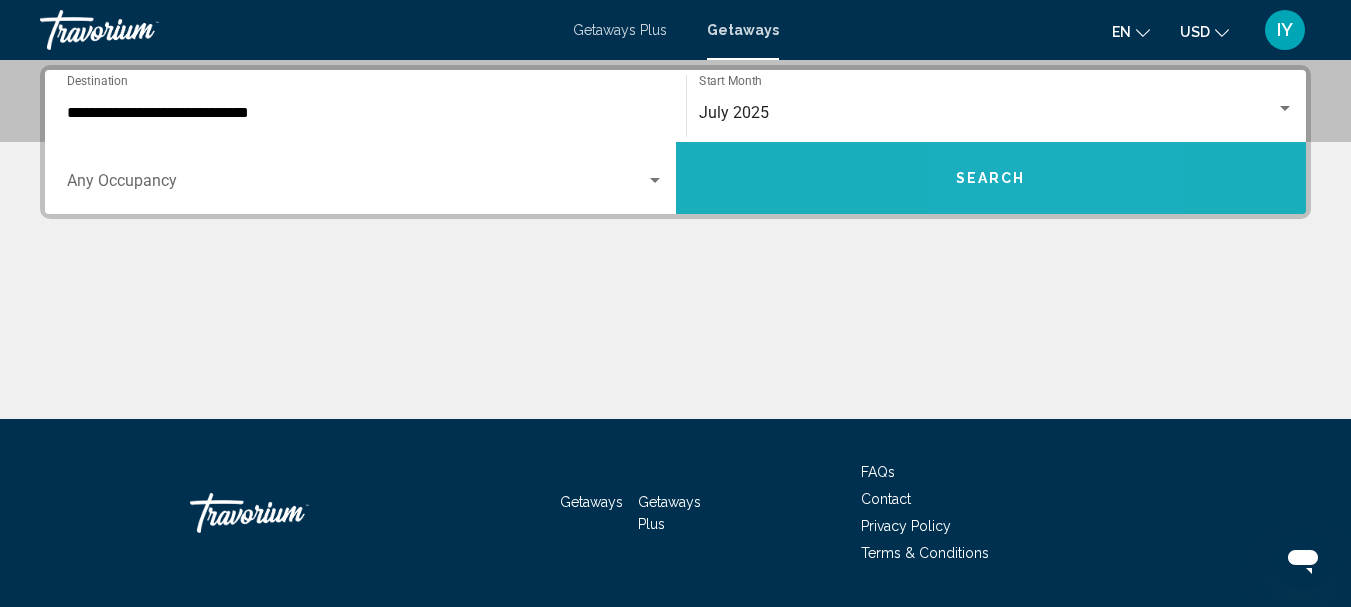 click on "Search" at bounding box center (991, 179) 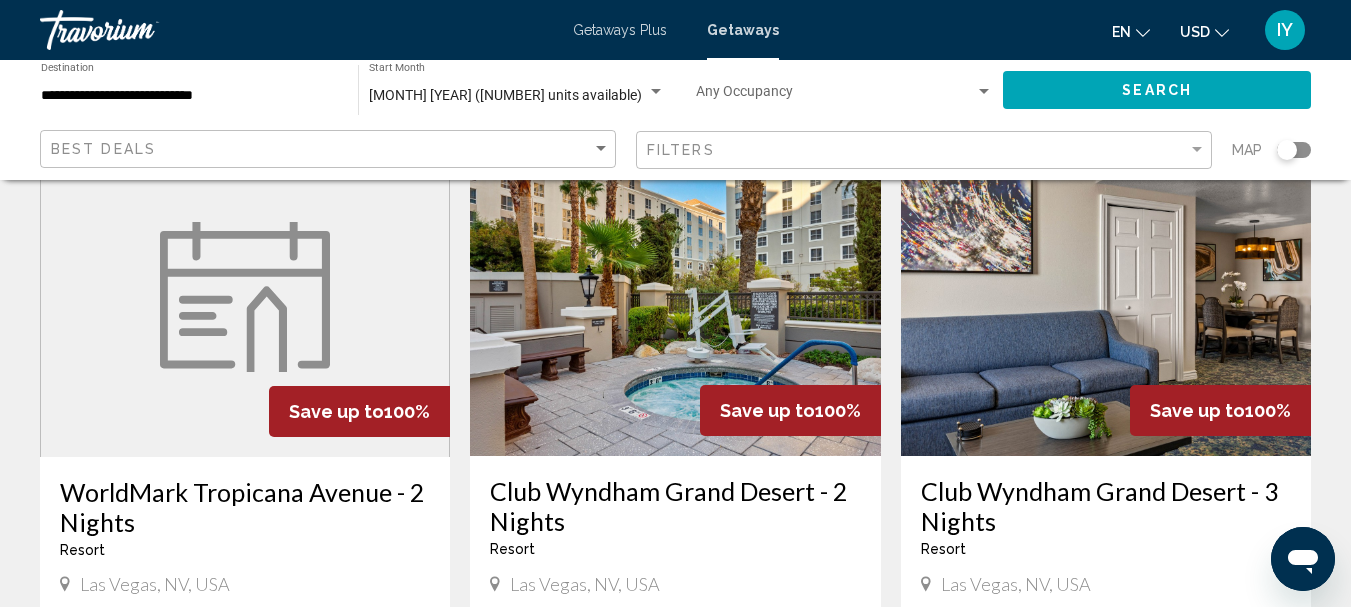 scroll, scrollTop: 280, scrollLeft: 0, axis: vertical 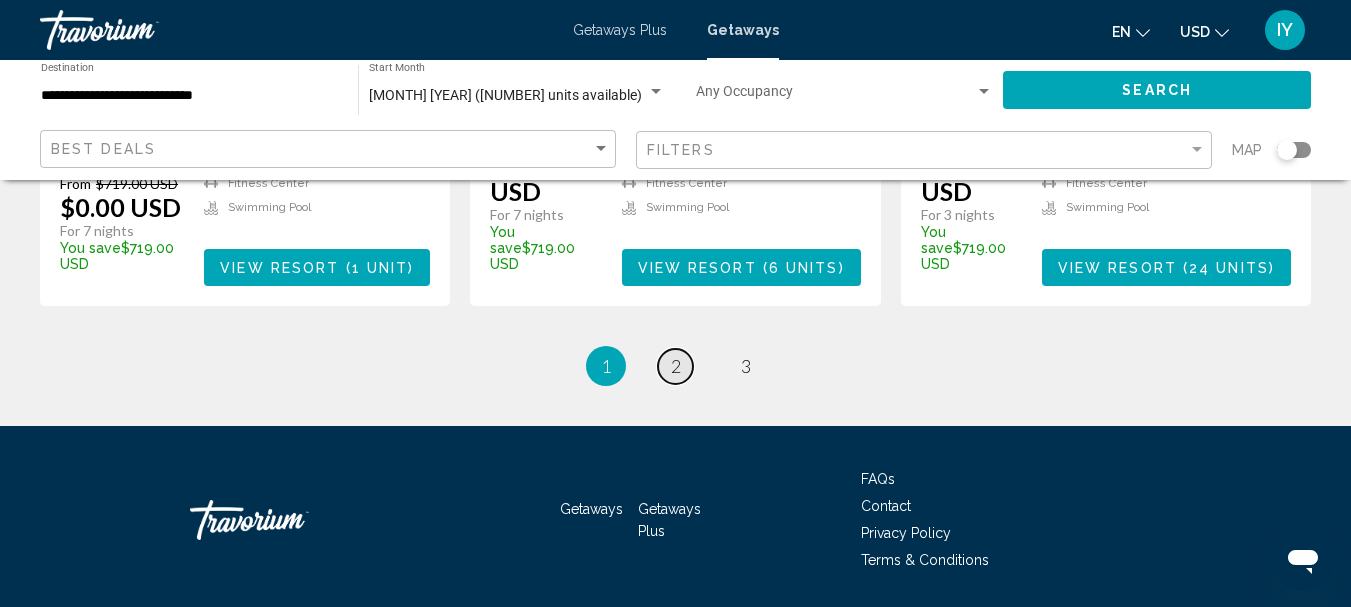 click on "page  2" at bounding box center [675, 366] 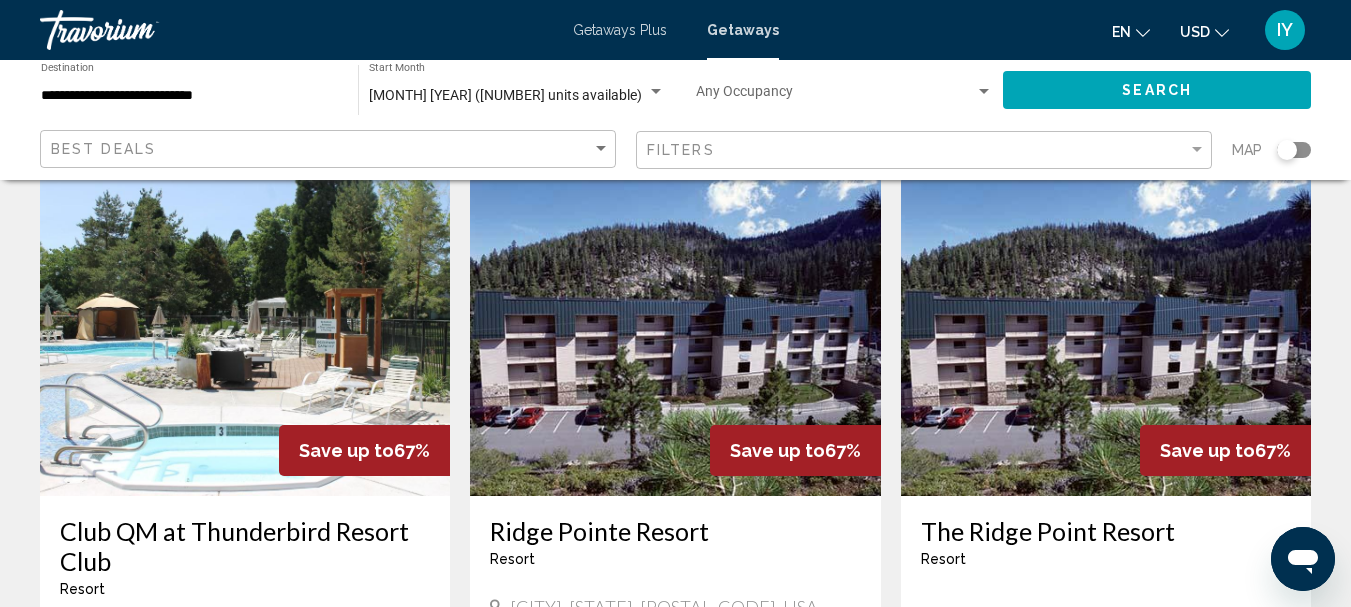 scroll, scrollTop: 2291, scrollLeft: 0, axis: vertical 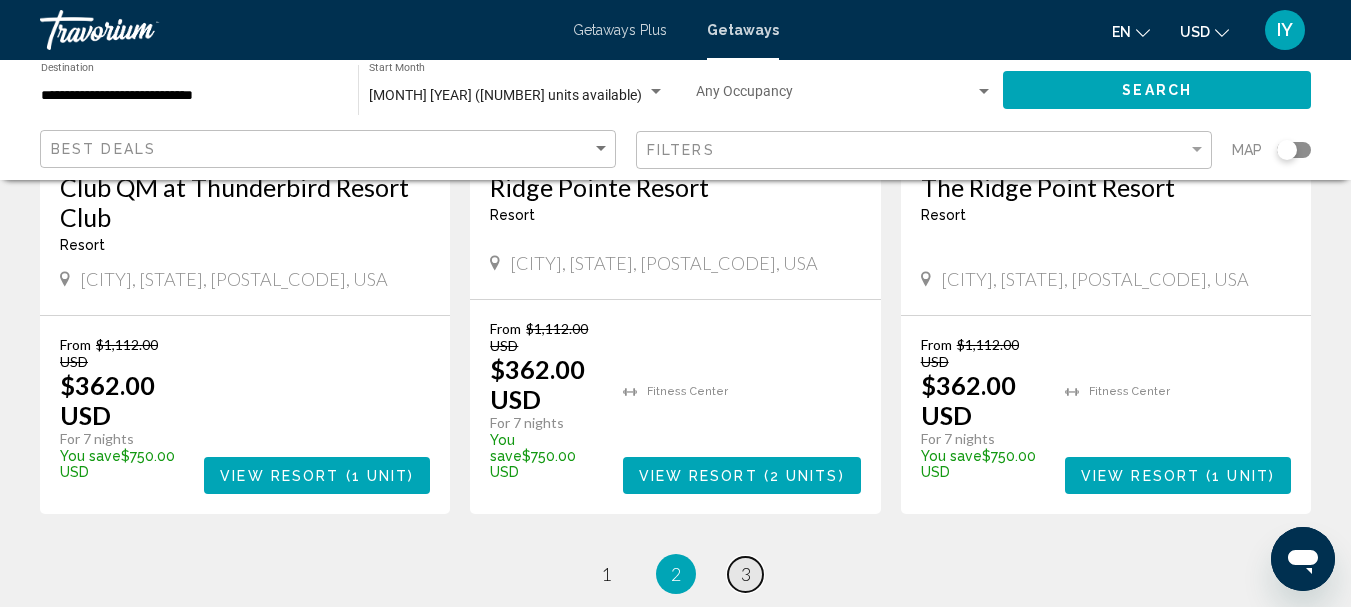 click on "3" at bounding box center [746, 574] 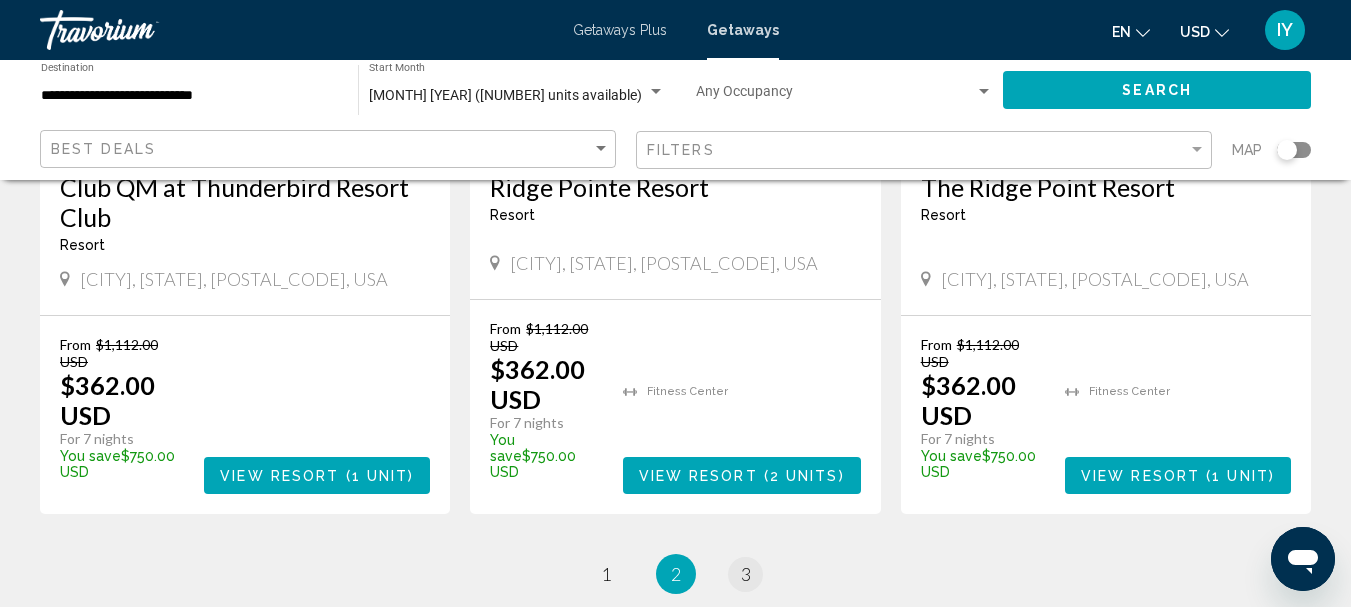 scroll, scrollTop: 0, scrollLeft: 0, axis: both 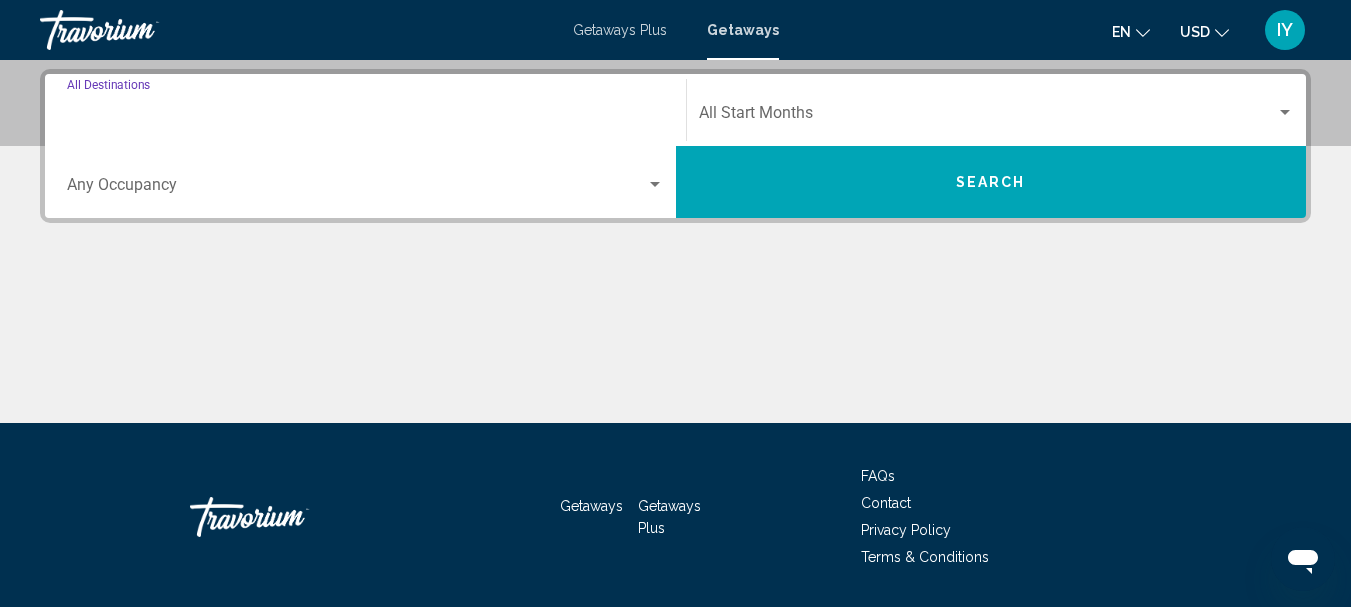 click on "Destination All Destinations" at bounding box center [365, 117] 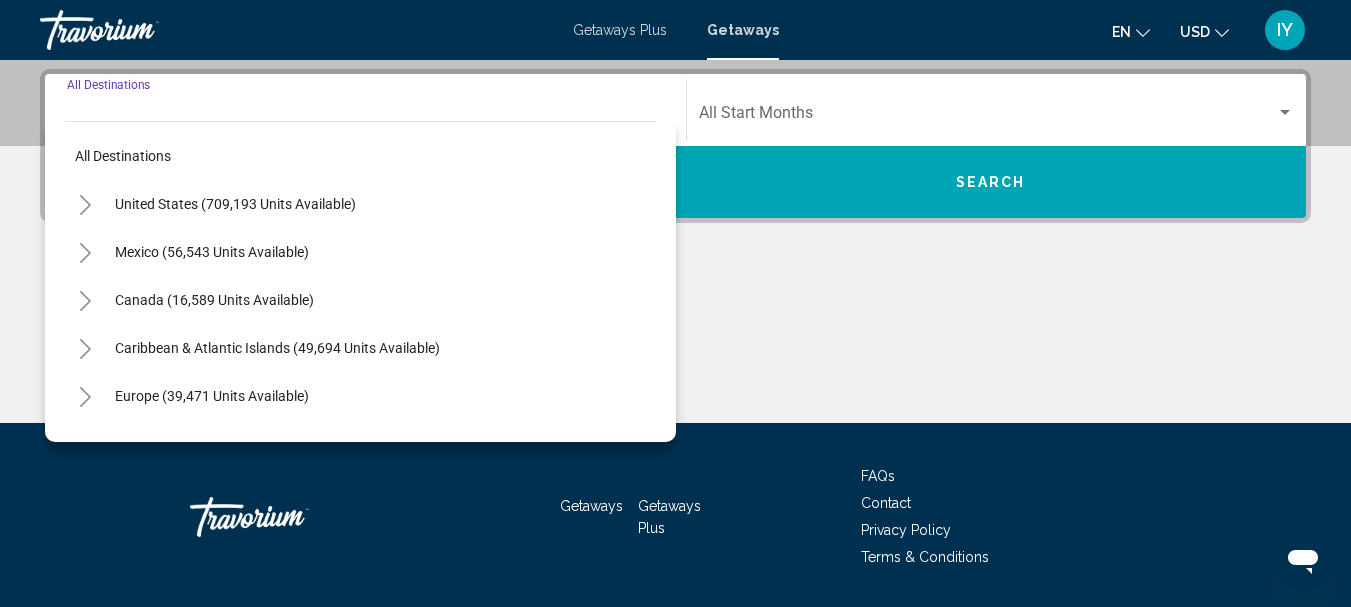 scroll, scrollTop: 458, scrollLeft: 0, axis: vertical 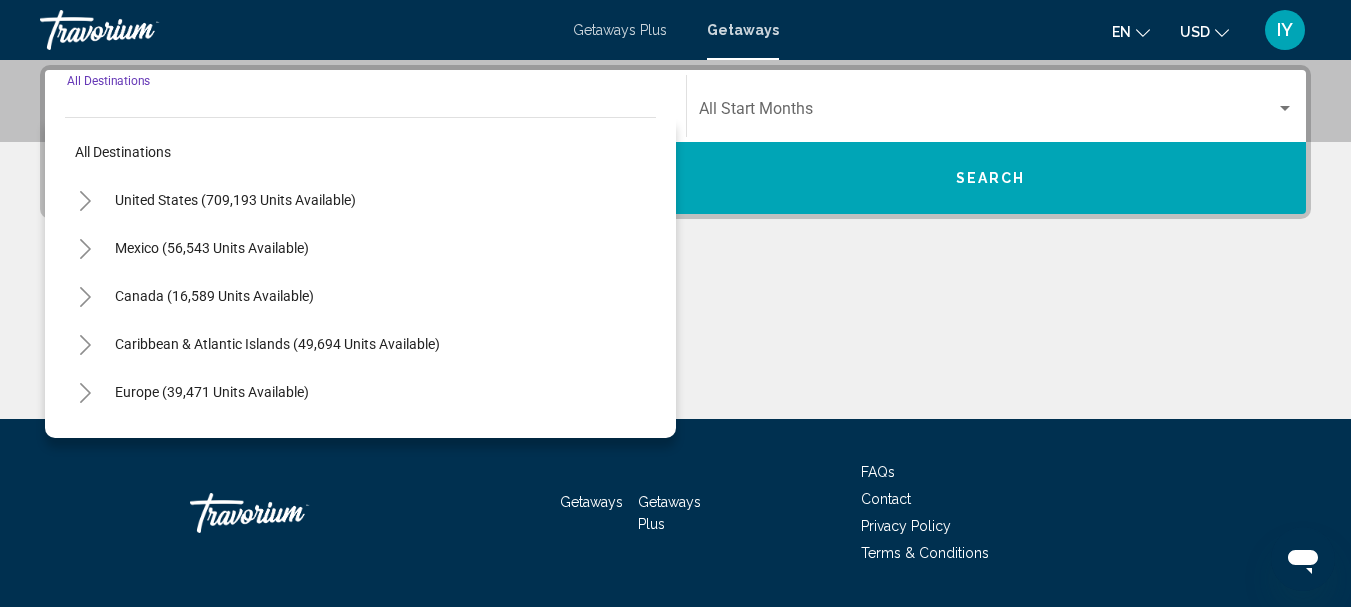 click 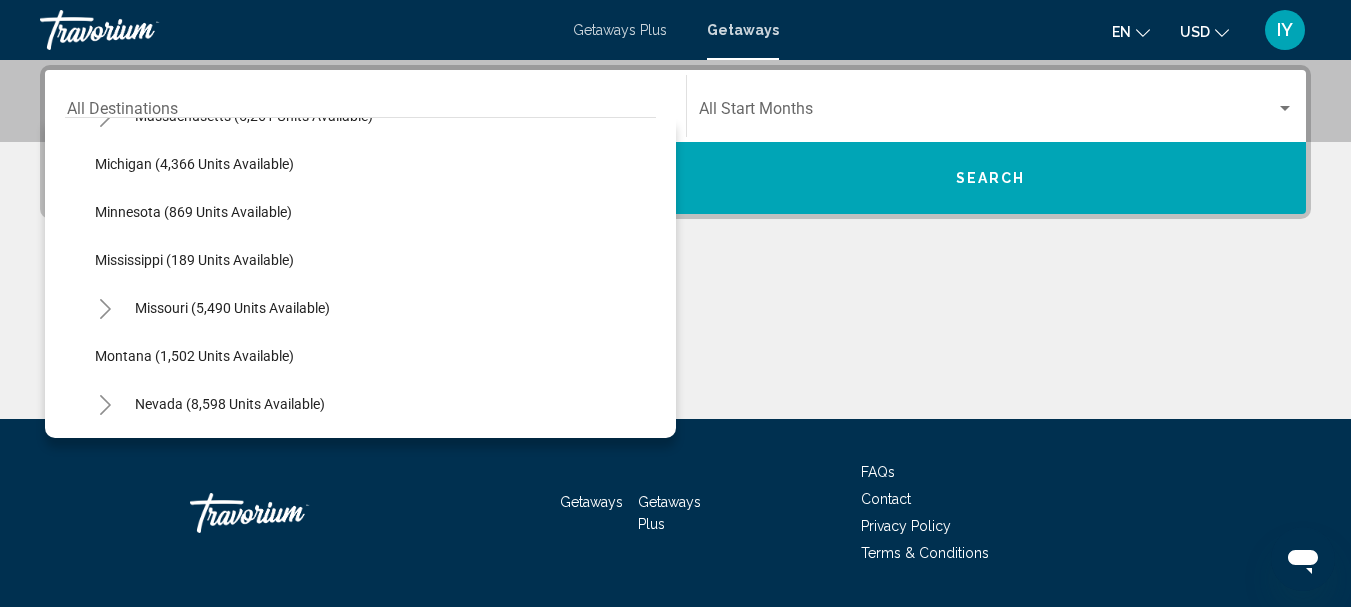 scroll, scrollTop: 1058, scrollLeft: 0, axis: vertical 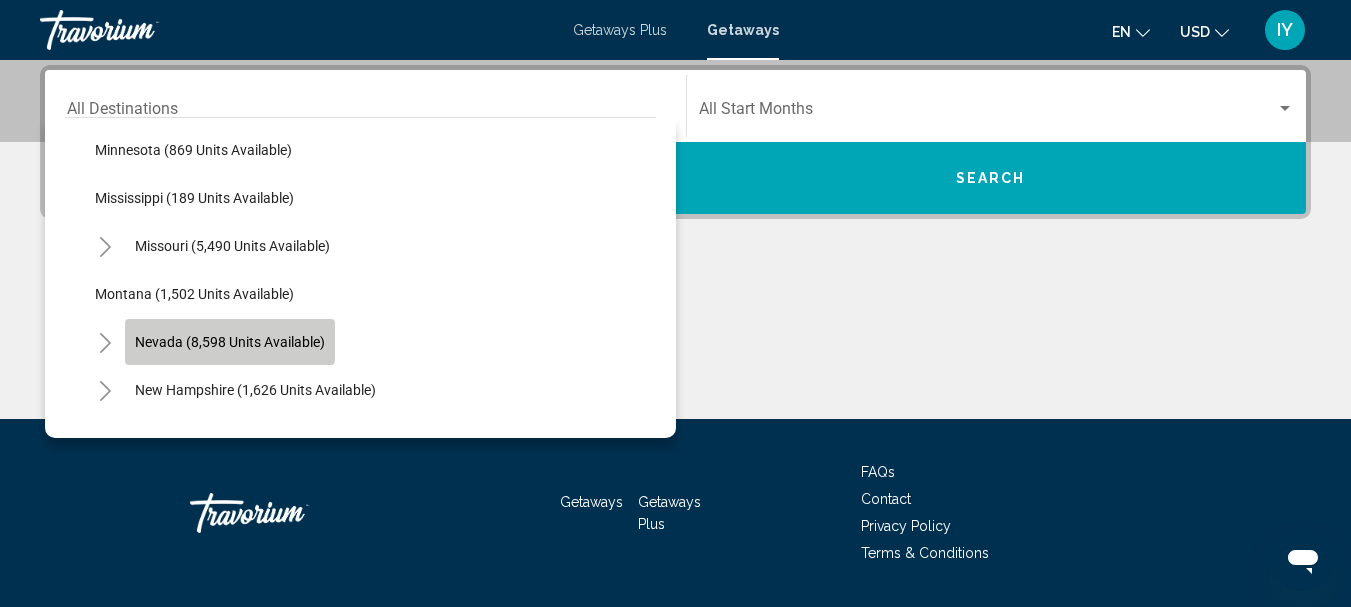 click on "Nevada (8,598 units available)" 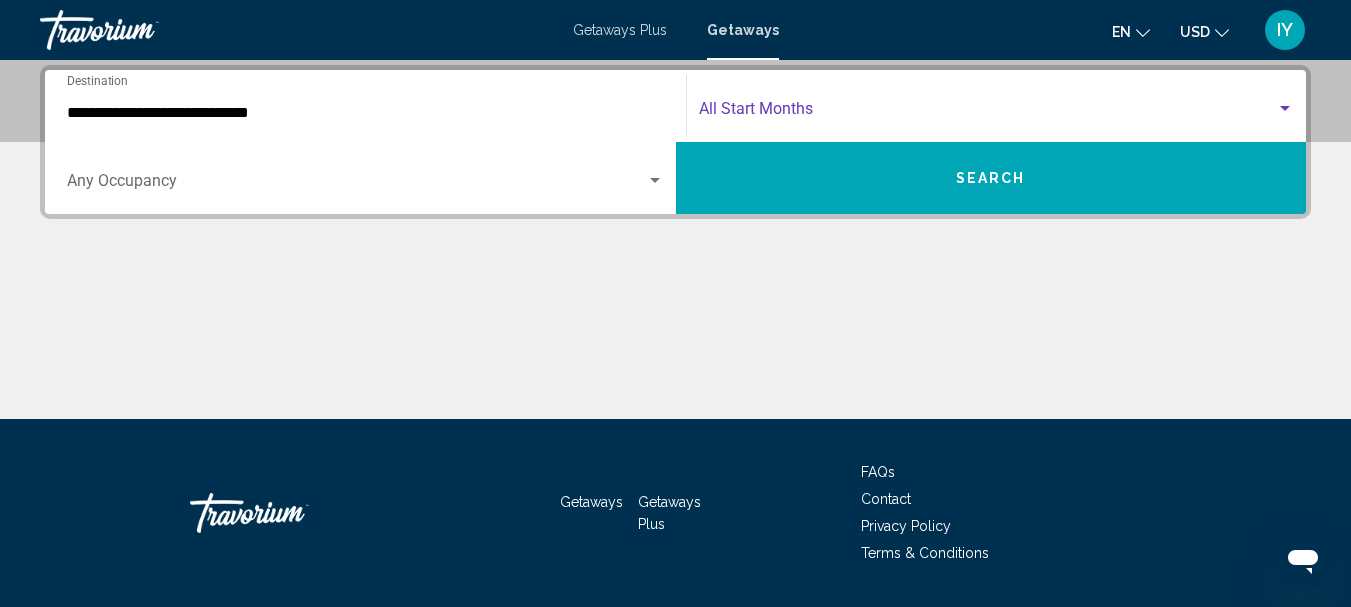click at bounding box center (1285, 109) 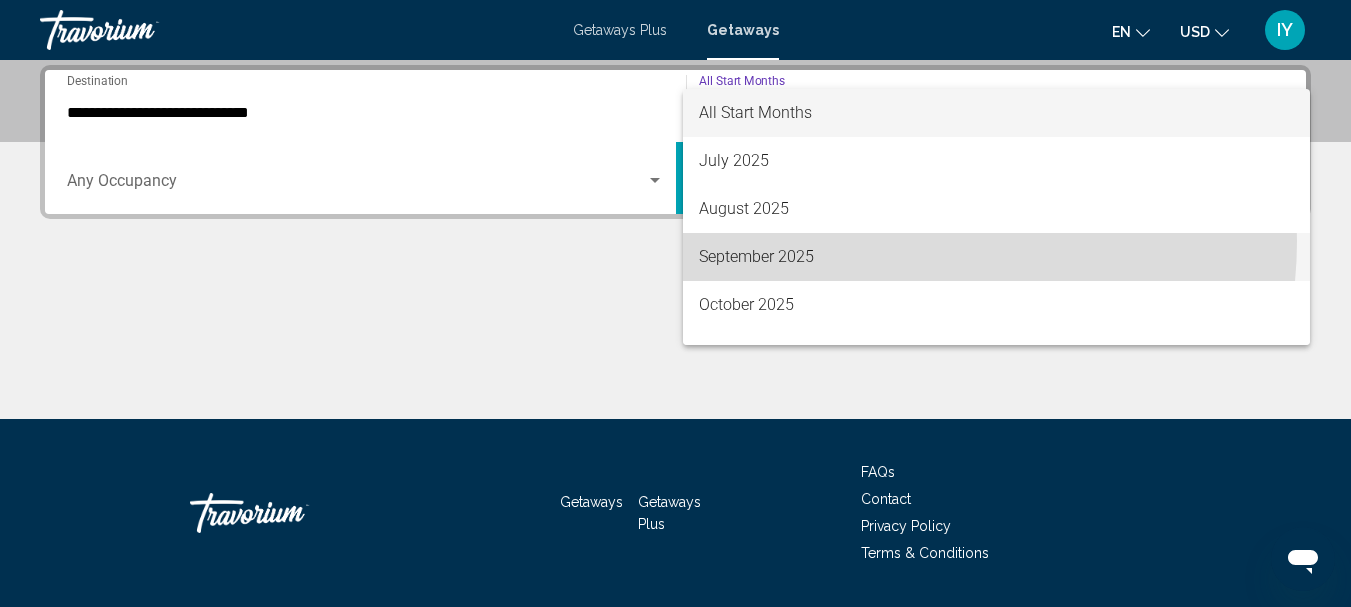 click on "September 2025" at bounding box center (997, 257) 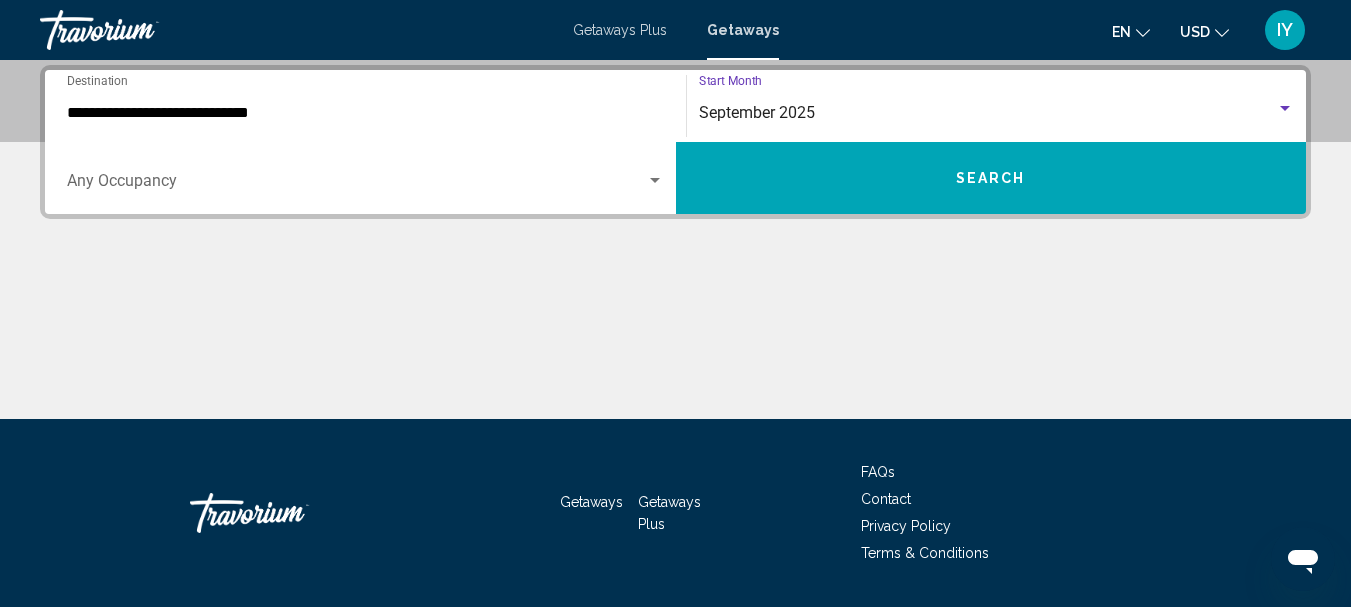 click on "Search" at bounding box center (991, 179) 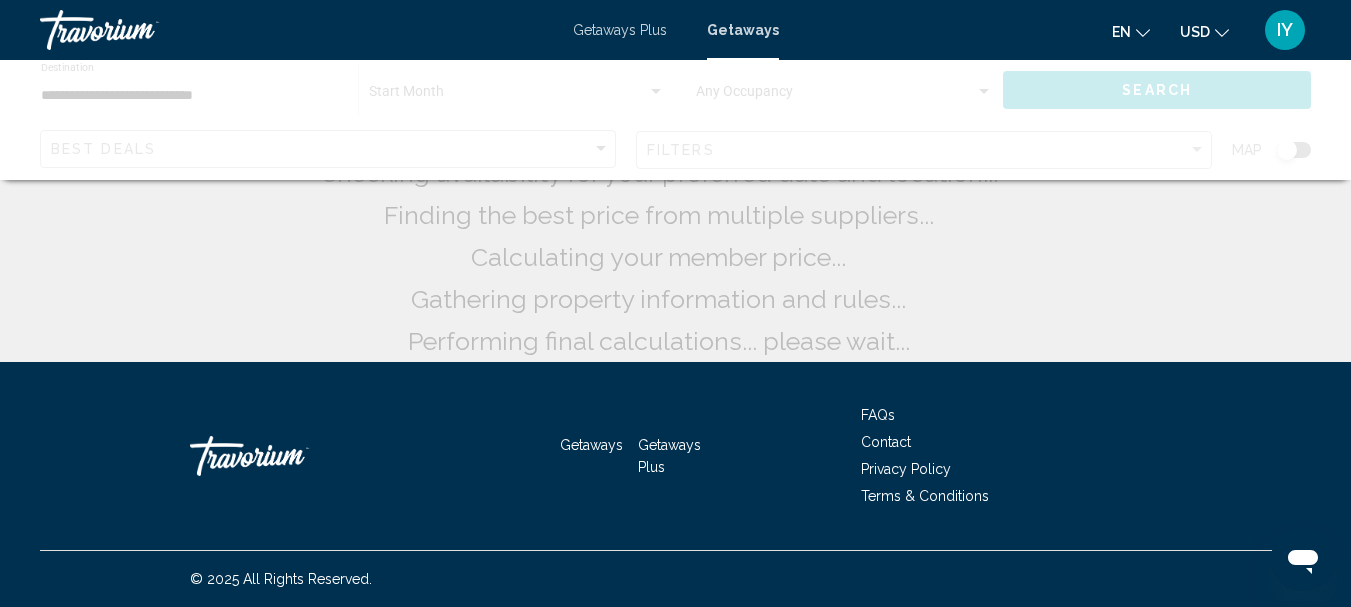 scroll, scrollTop: 0, scrollLeft: 0, axis: both 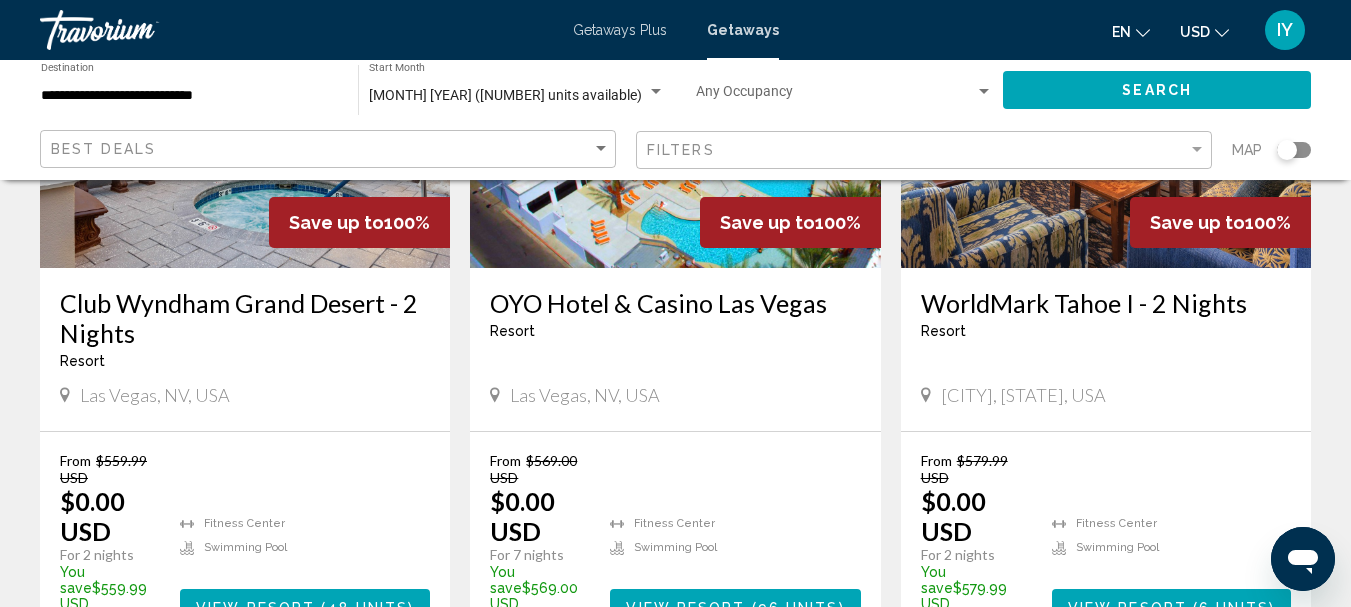 click on "WorldMark Tahoe I - 2 Nights" at bounding box center (1106, 303) 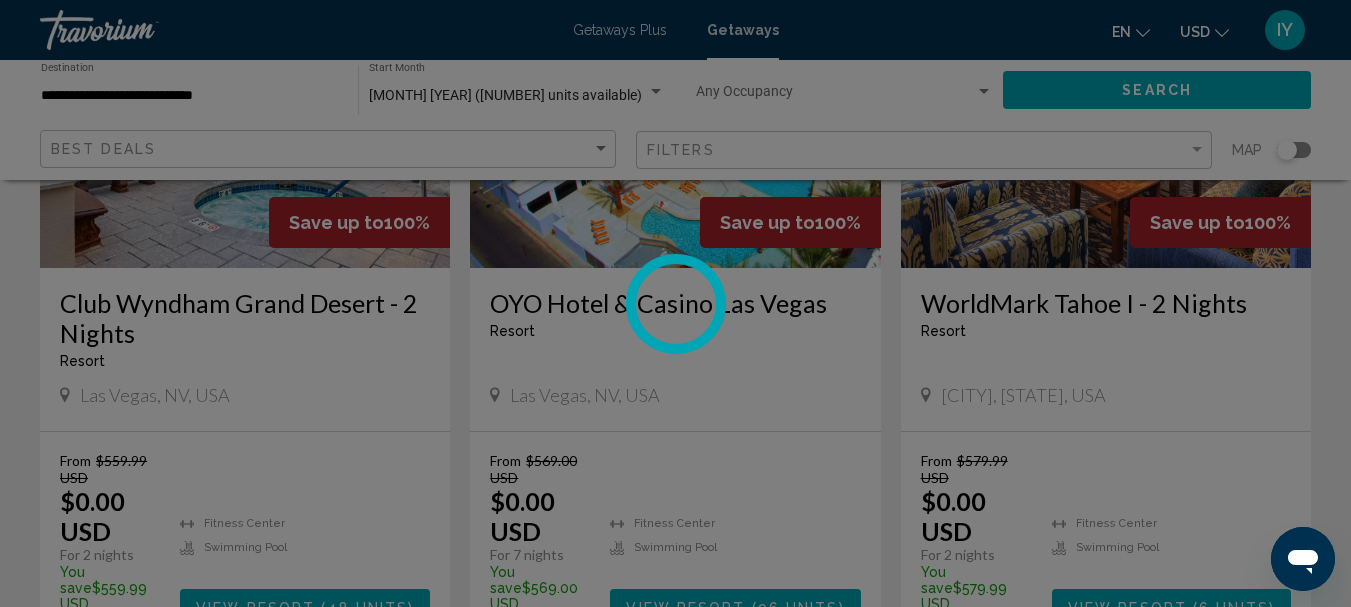scroll, scrollTop: 232, scrollLeft: 0, axis: vertical 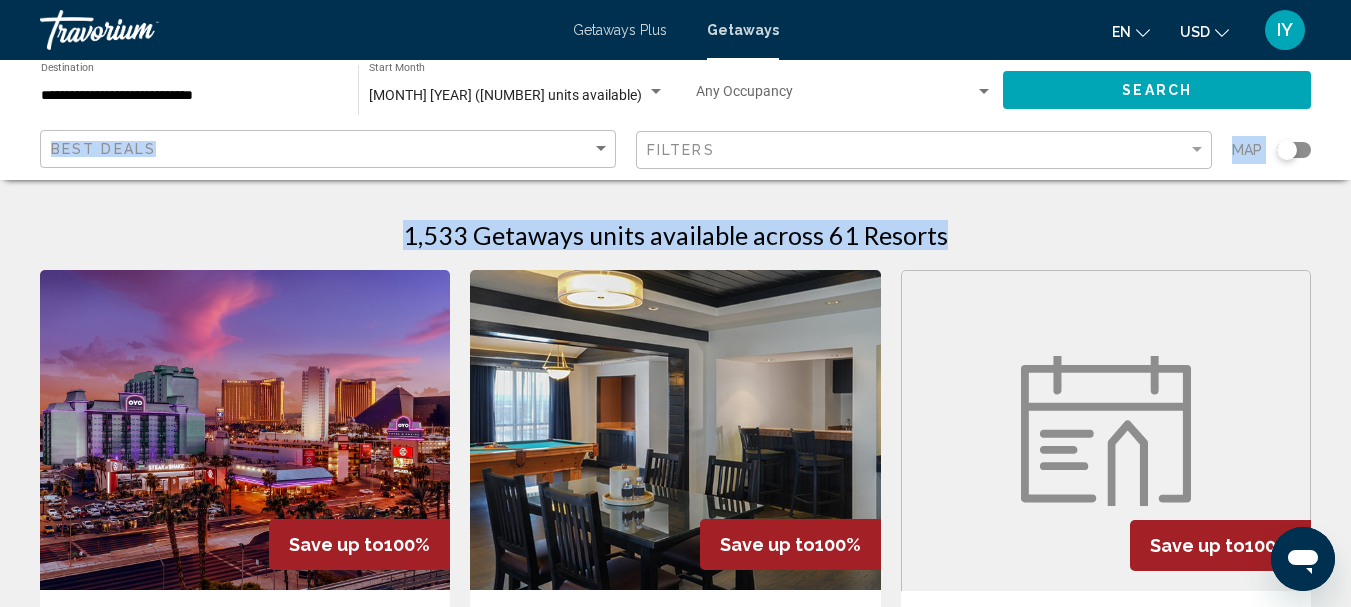 drag, startPoint x: 1350, startPoint y: 80, endPoint x: 1356, endPoint y: 95, distance: 16.155495 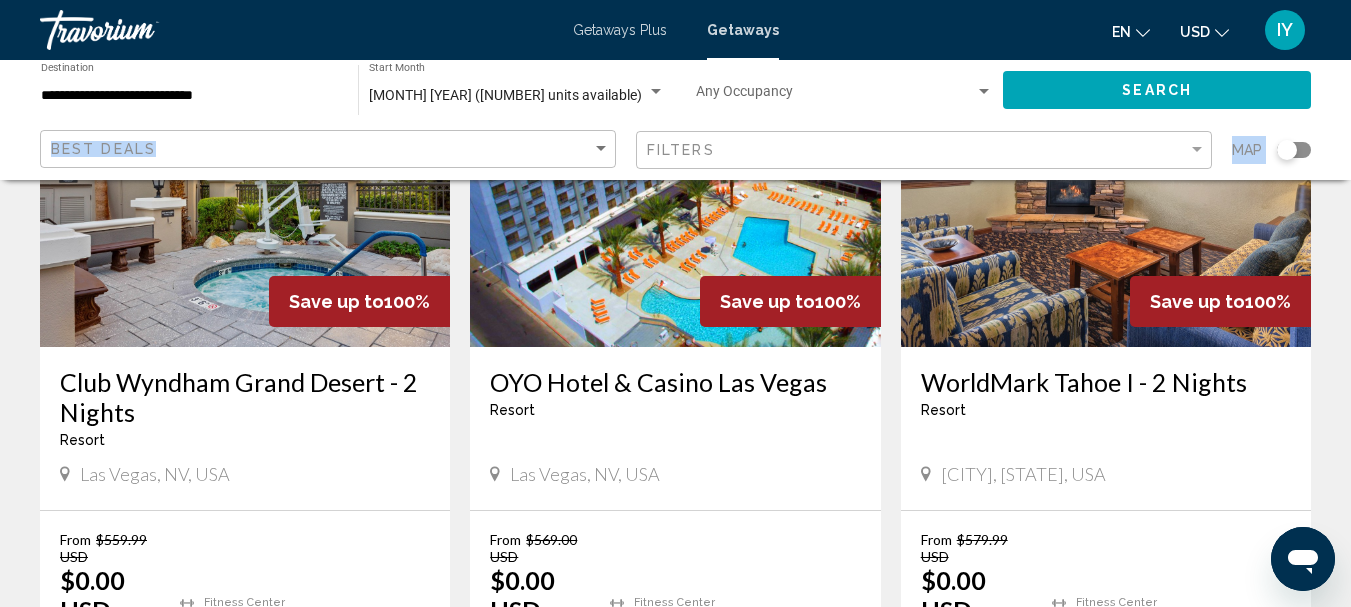 scroll, scrollTop: 994, scrollLeft: 0, axis: vertical 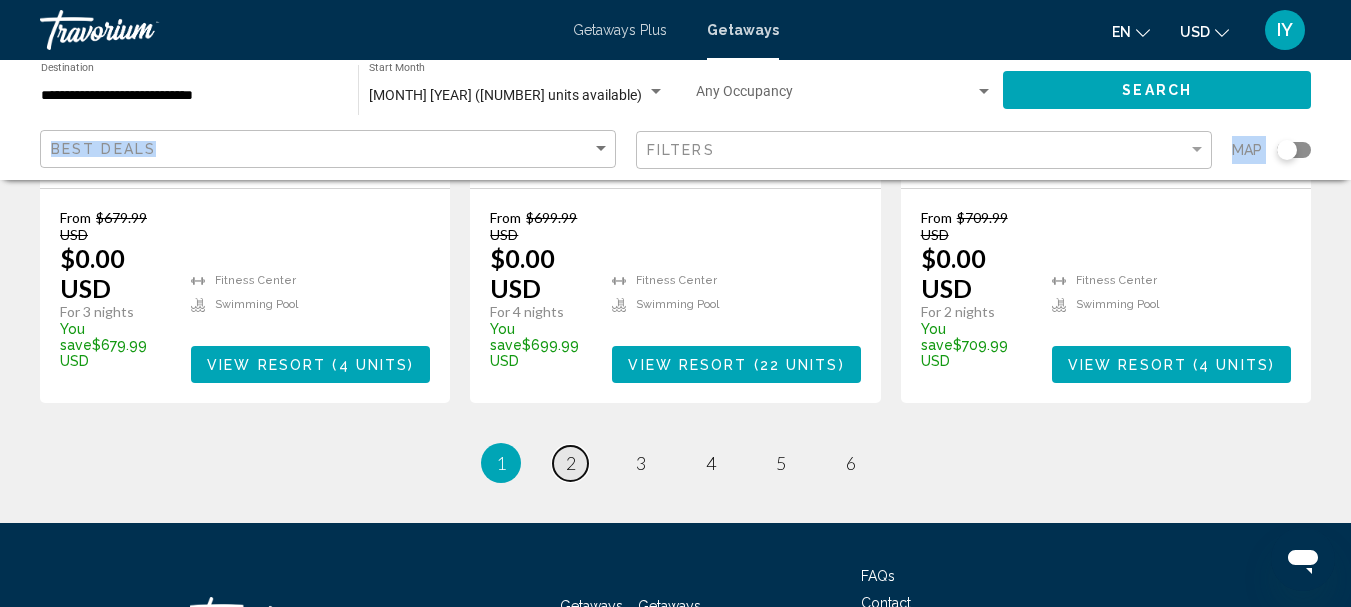 click on "2" at bounding box center [571, 463] 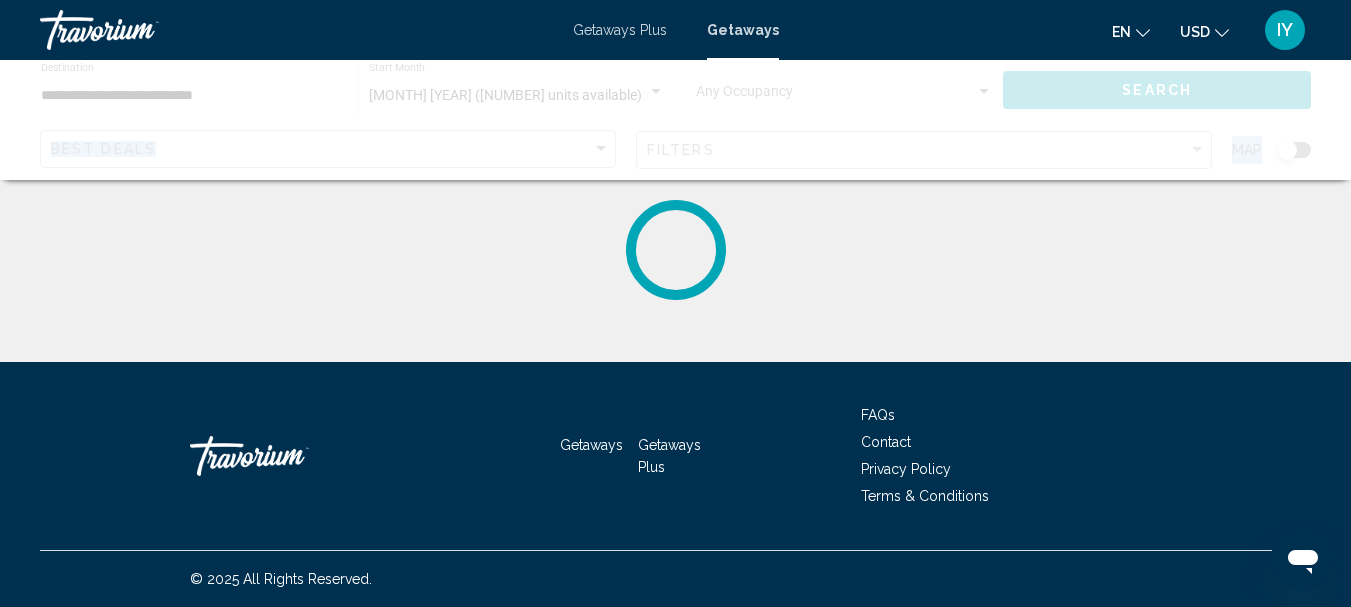 scroll, scrollTop: 0, scrollLeft: 0, axis: both 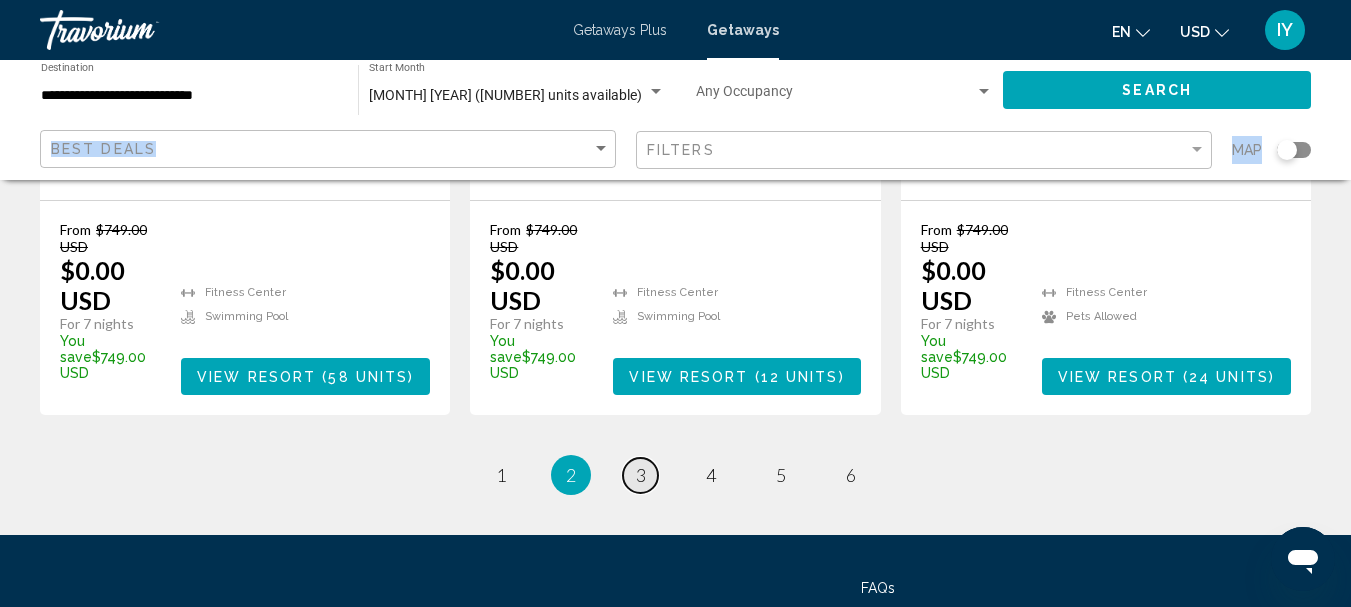 click on "3" at bounding box center (641, 475) 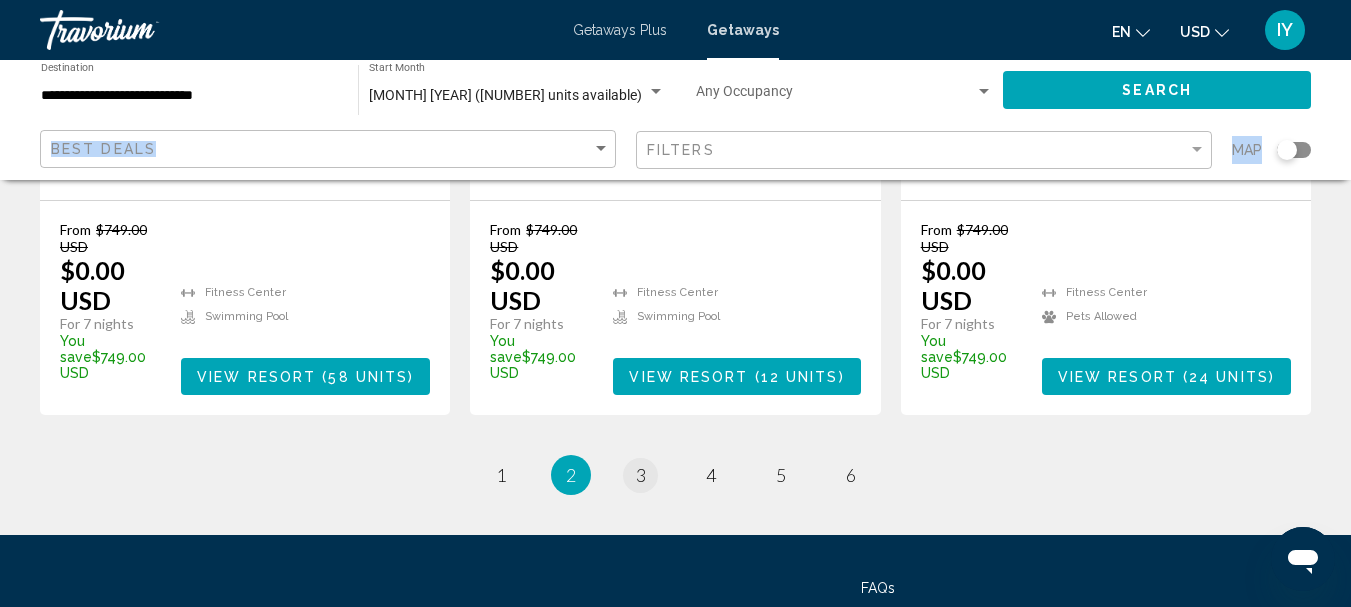 scroll, scrollTop: 0, scrollLeft: 0, axis: both 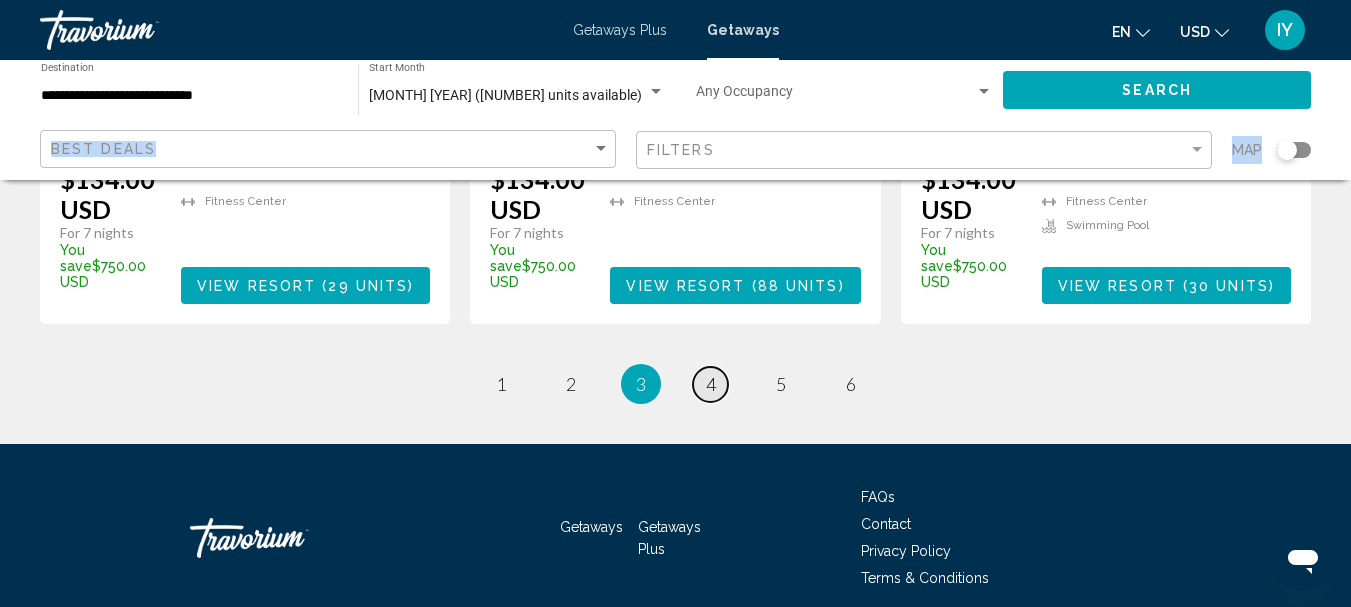 click on "4" at bounding box center [711, 384] 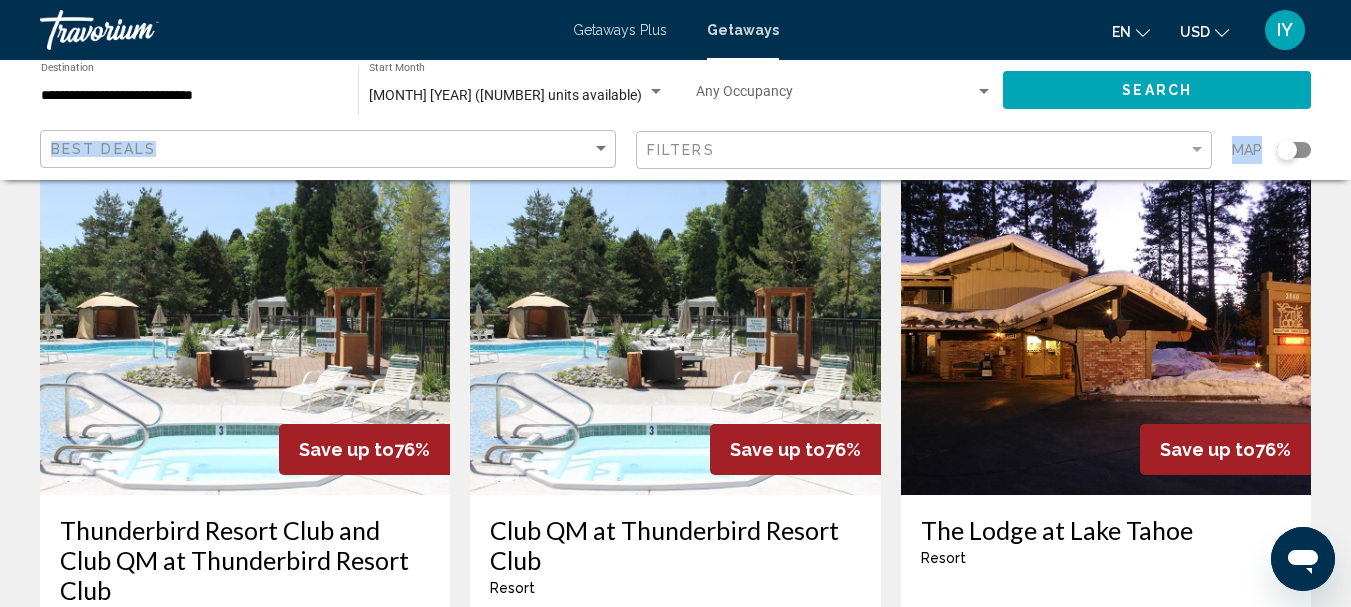 scroll, scrollTop: 1664, scrollLeft: 0, axis: vertical 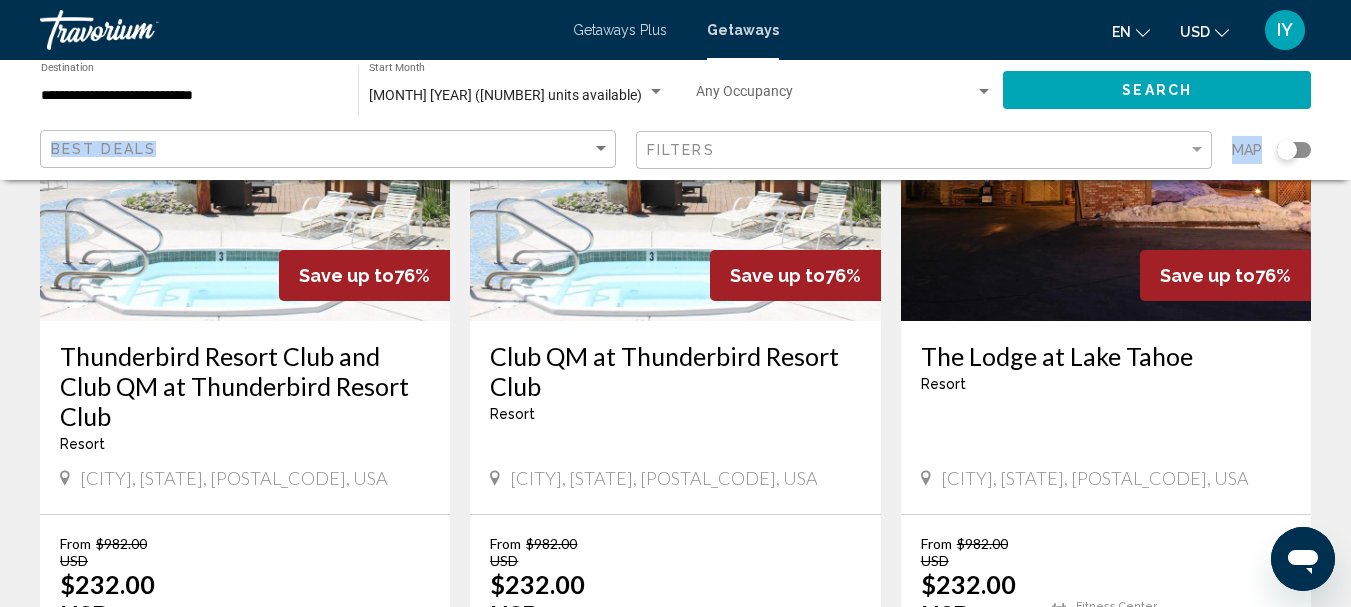 click on "The Lodge at Lake Tahoe" at bounding box center [1106, 356] 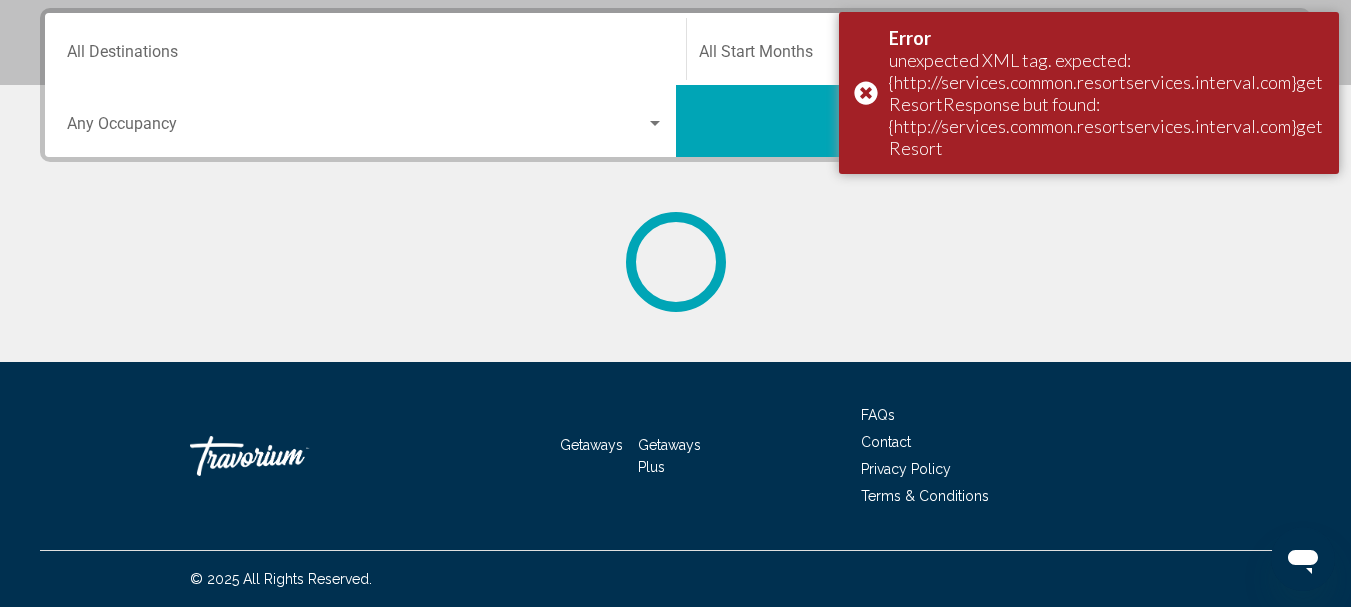 scroll, scrollTop: 0, scrollLeft: 0, axis: both 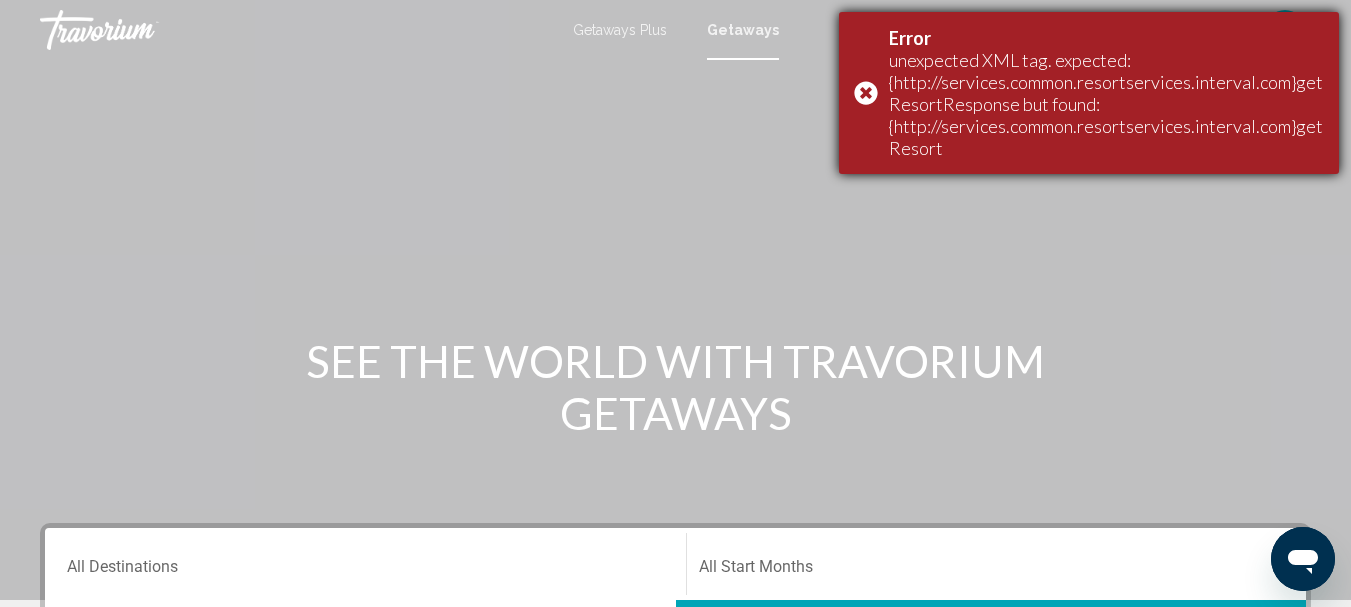 click on "Error   unexpected XML tag. expected: {http://services.common.resortservices.interval.com}getResortResponse but found: {http://services.common.resortservices.interval.com}getResort" at bounding box center [1089, 93] 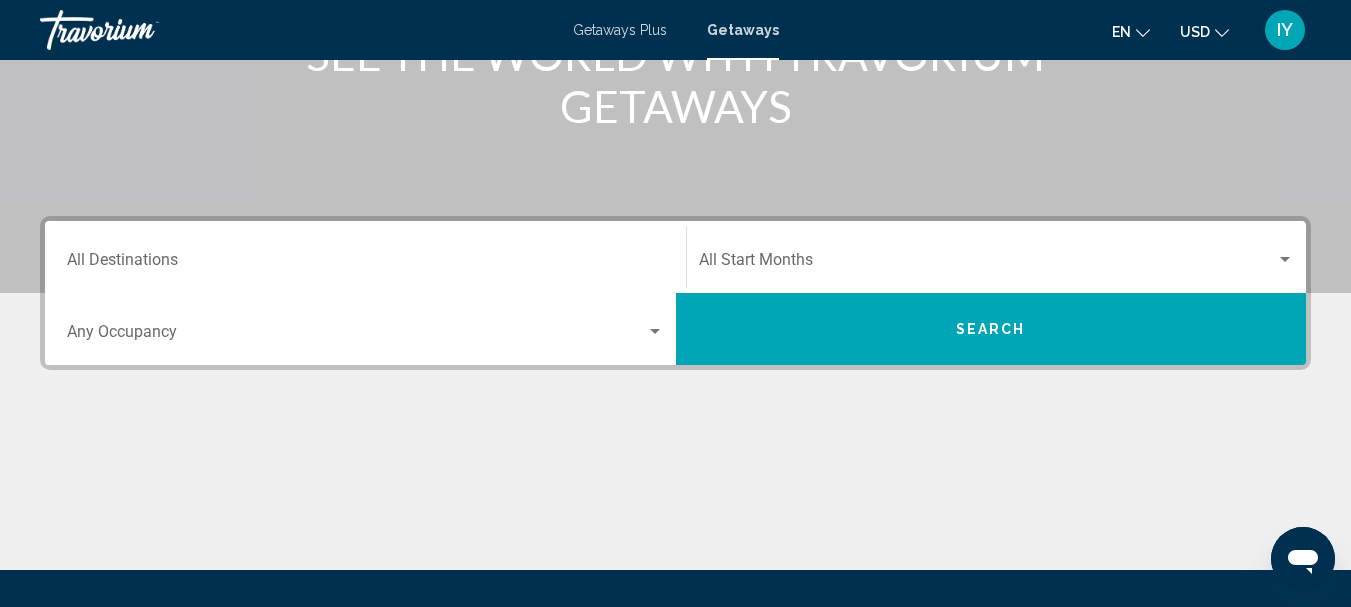 scroll, scrollTop: 380, scrollLeft: 0, axis: vertical 